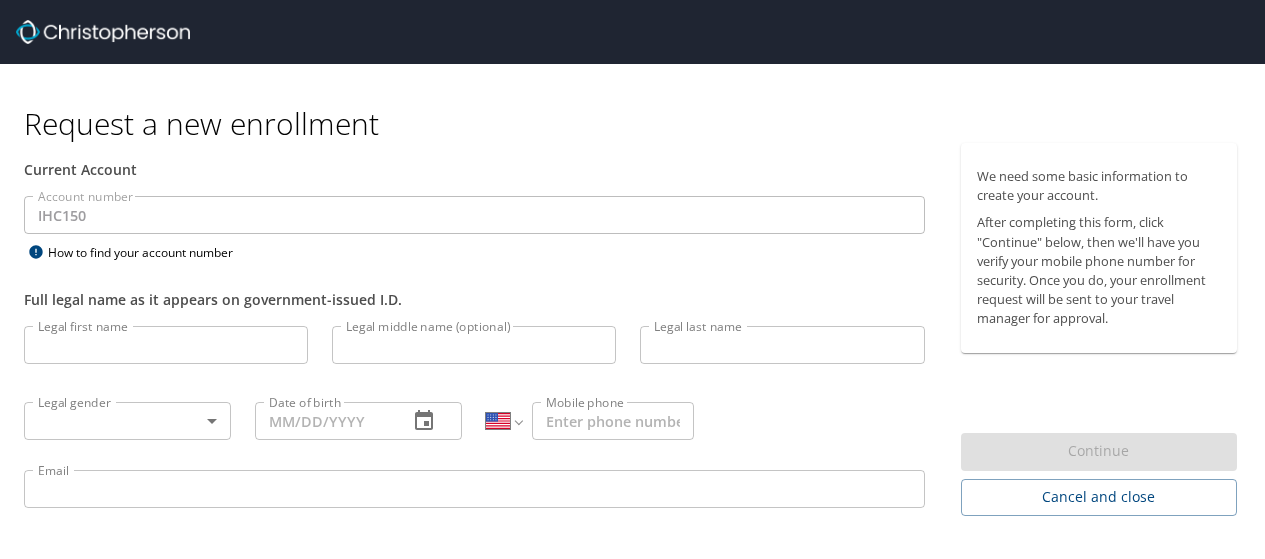select on "US" 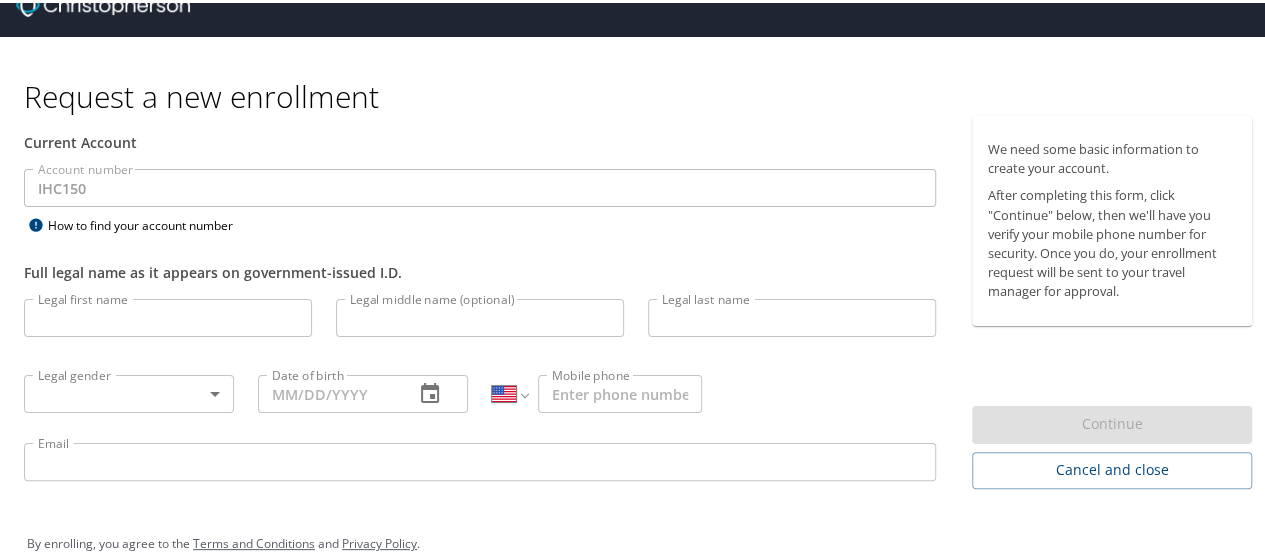 scroll, scrollTop: 56, scrollLeft: 0, axis: vertical 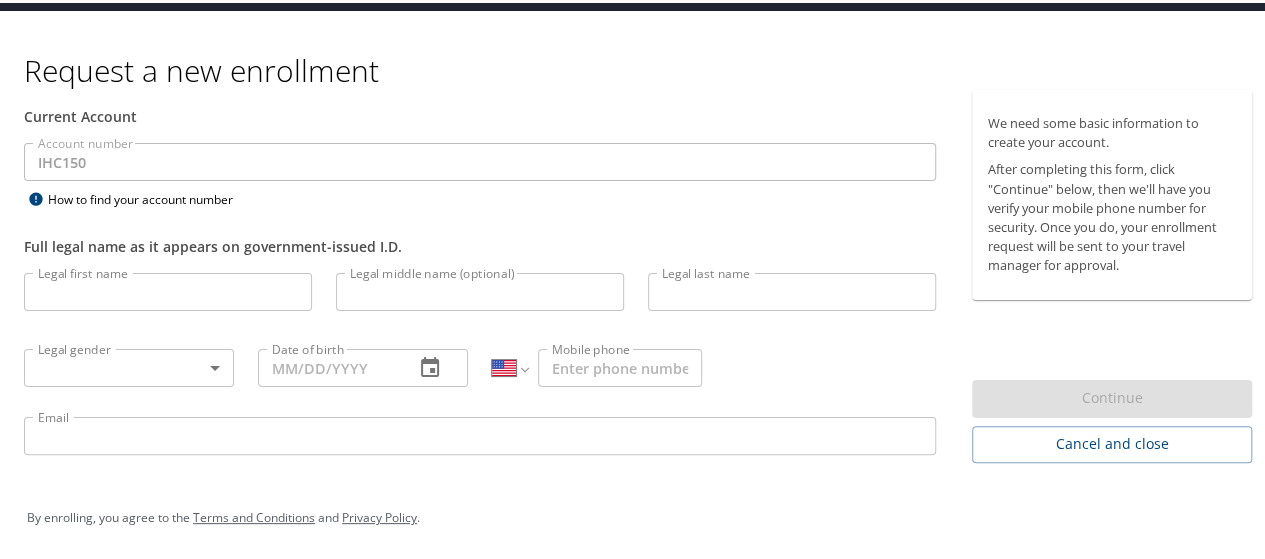 click on "Legal first name" at bounding box center [168, 289] 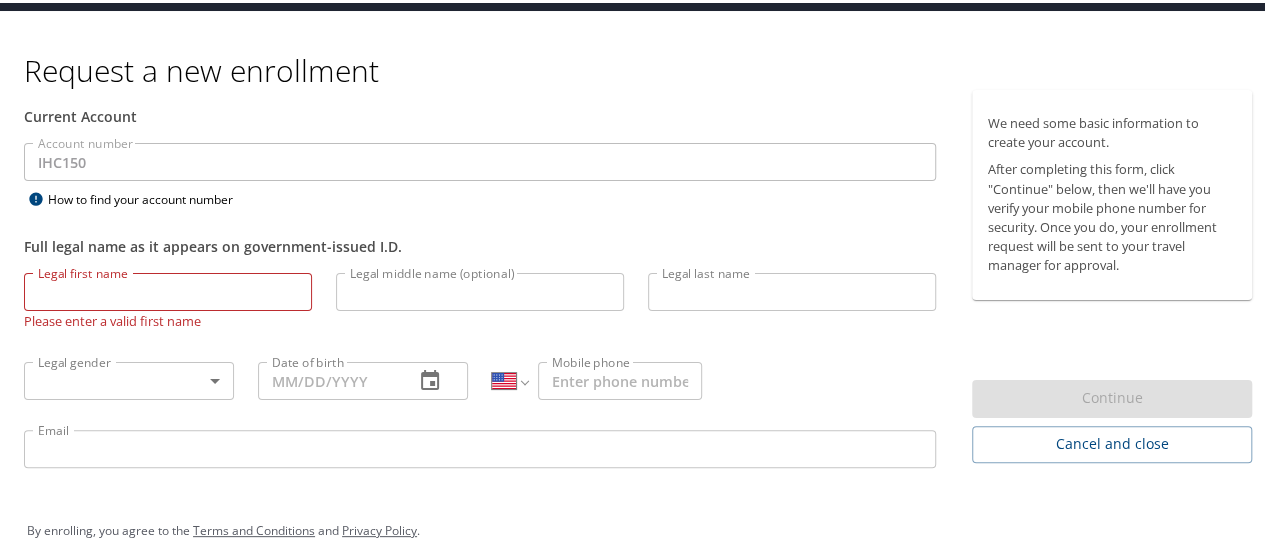 click on "Legal first name" at bounding box center [168, 289] 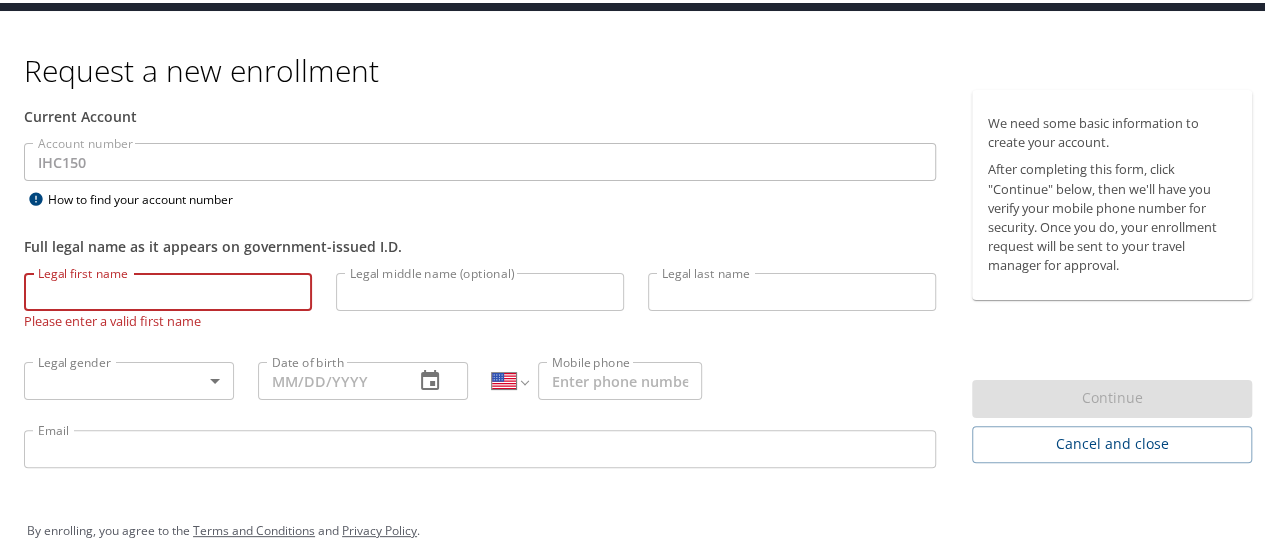 type on "Rachel" 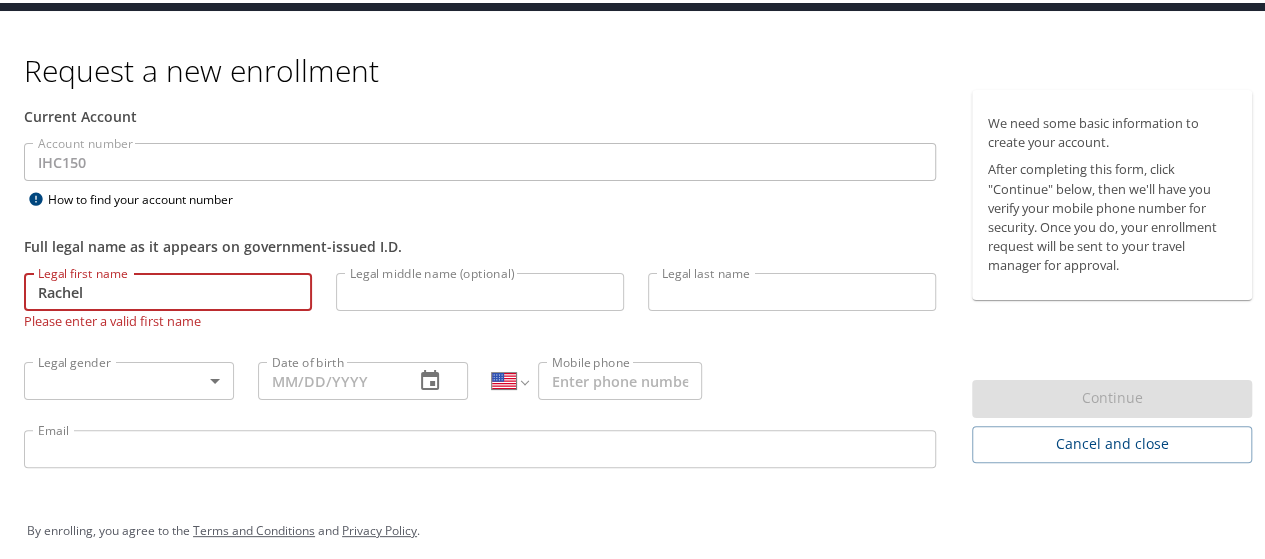 type on "Murray" 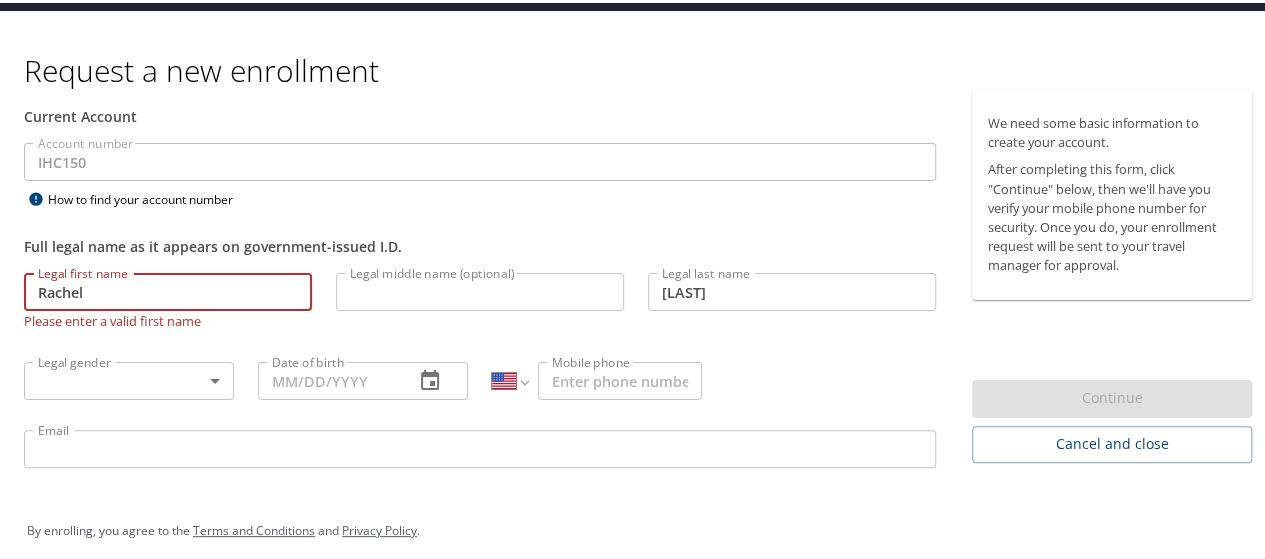 type on "([PHONE])" 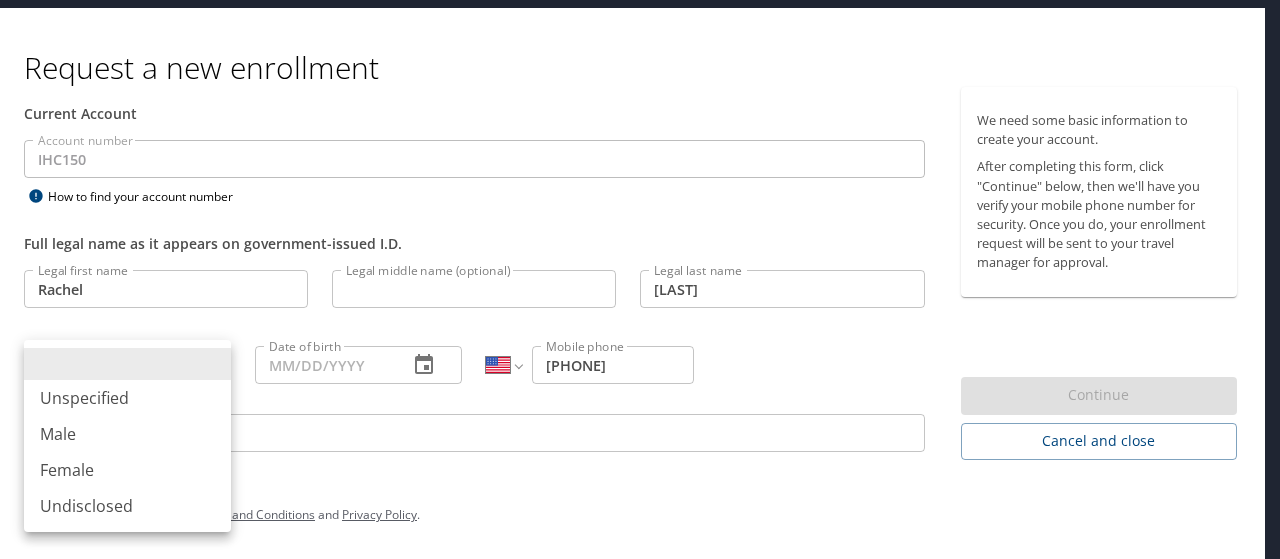 click on "Request a new enrollment Current Account Account number IHC150 Account number  How to find your account number Full legal name as it appears on government-issued I.D. Legal first name Rachel Legal first name Legal middle name (optional) Legal middle name (optional) Legal last name Murray Legal last name Legal gender ​ Legal gender Date of birth Date of birth International Afghanistan Åland Islands Albania Algeria American Samoa Andorra Angola Anguilla Antigua and Barbuda Argentina Armenia Aruba Ascension Island Australia Austria Azerbaijan Bahamas Bahrain Bangladesh Barbados Belarus Belgium Belize Benin Bermuda Bhutan Bolivia Bonaire, Sint Eustatius and Saba Bosnia and Herzegovina Botswana Brazil British Indian Ocean Territory Brunei Darussalam Bulgaria Burkina Faso Burma Burundi Cambodia Cameroon Canada Cape Verde Cayman Islands Central African Republic Chad Chile China Christmas Island Cocos (Keeling) Islands Colombia Comoros Congo Congo, Democratic Republic of the Cook Islands Costa Rica Cote d'Ivoire" at bounding box center [640, 223] 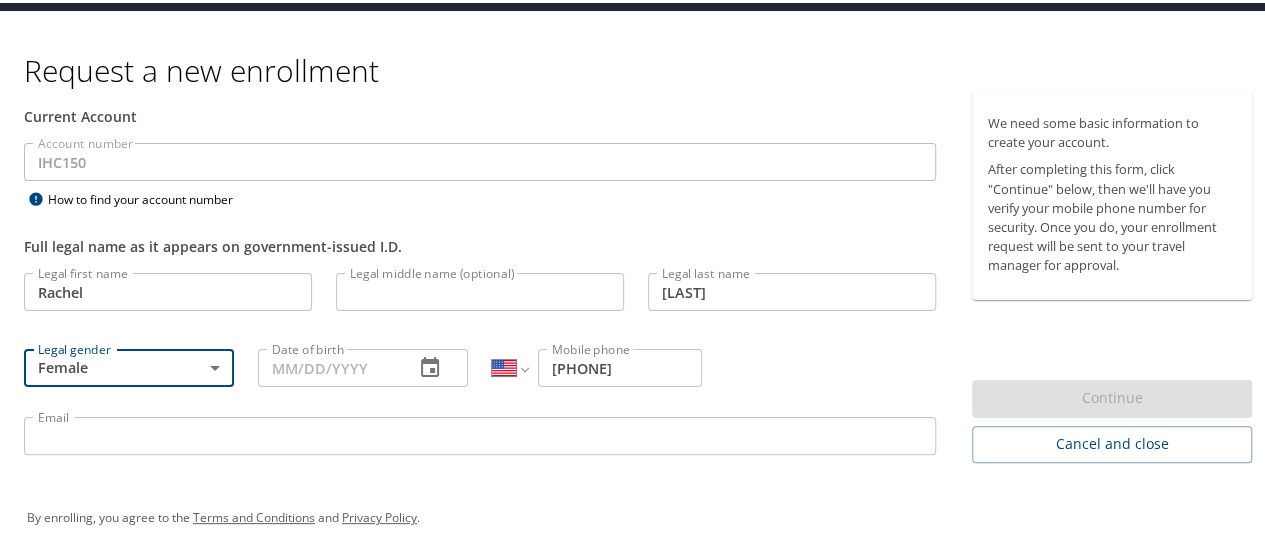 click on "Date of birth" at bounding box center (328, 365) 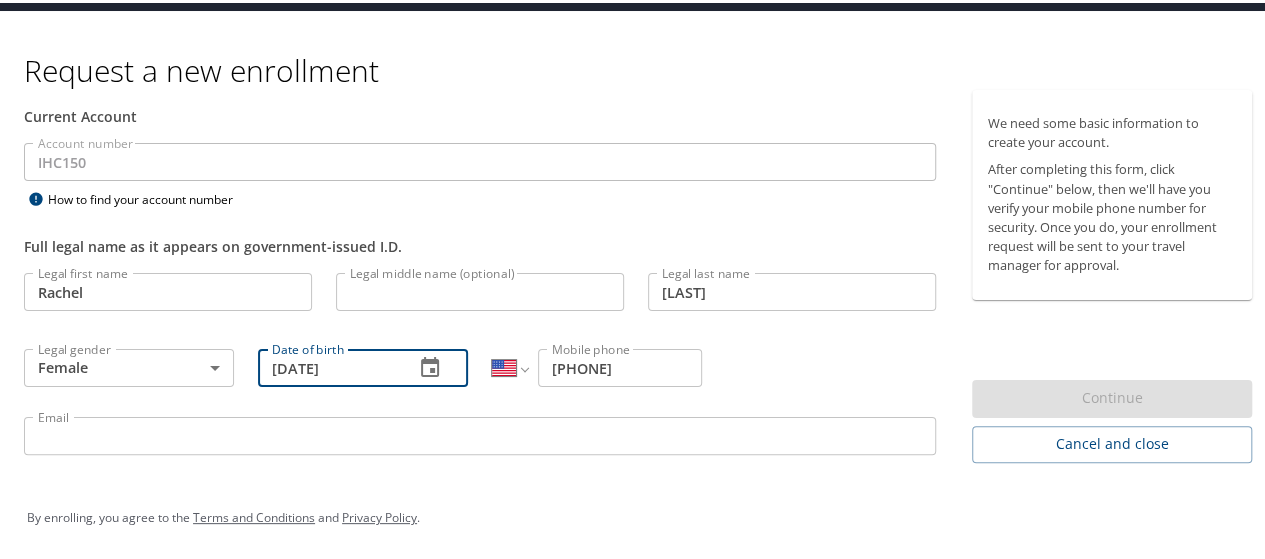 type on "[DATE]" 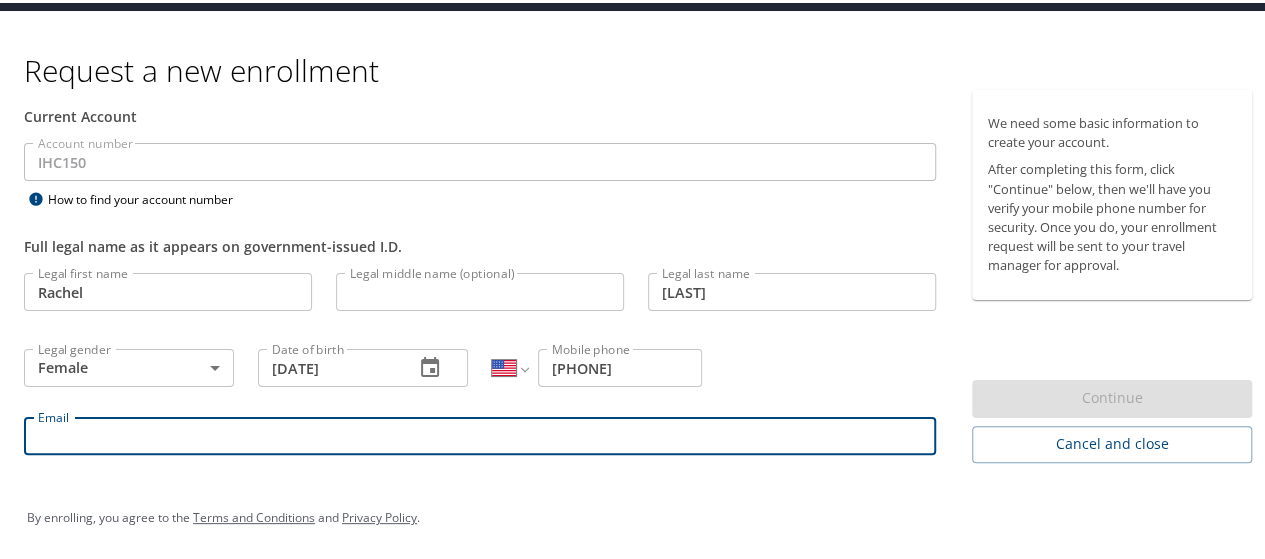 click on "Email" at bounding box center (480, 433) 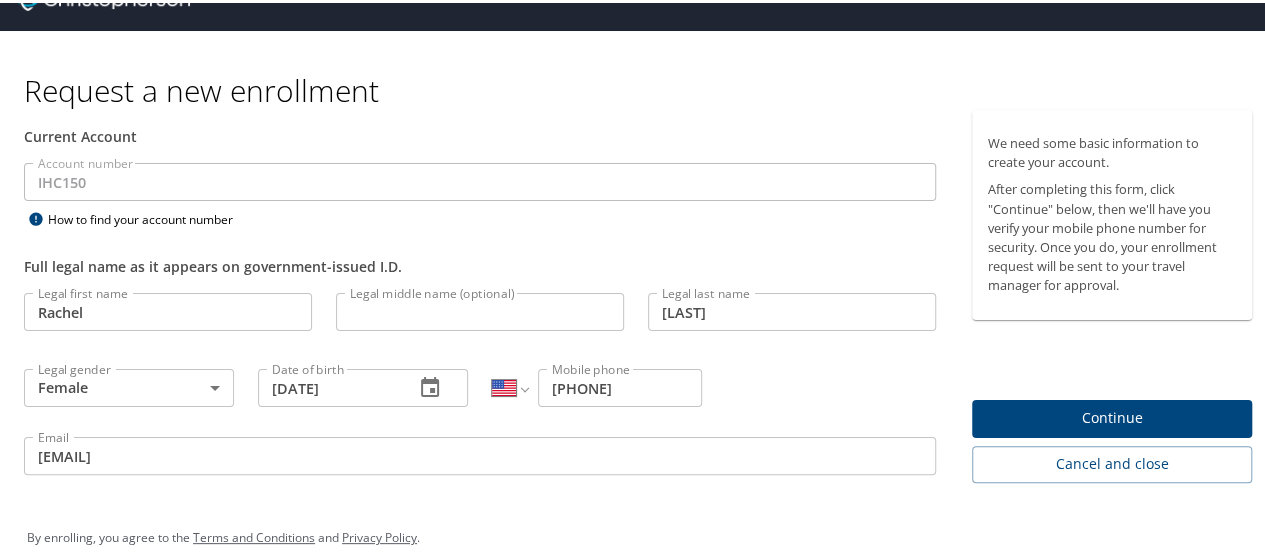 scroll, scrollTop: 56, scrollLeft: 0, axis: vertical 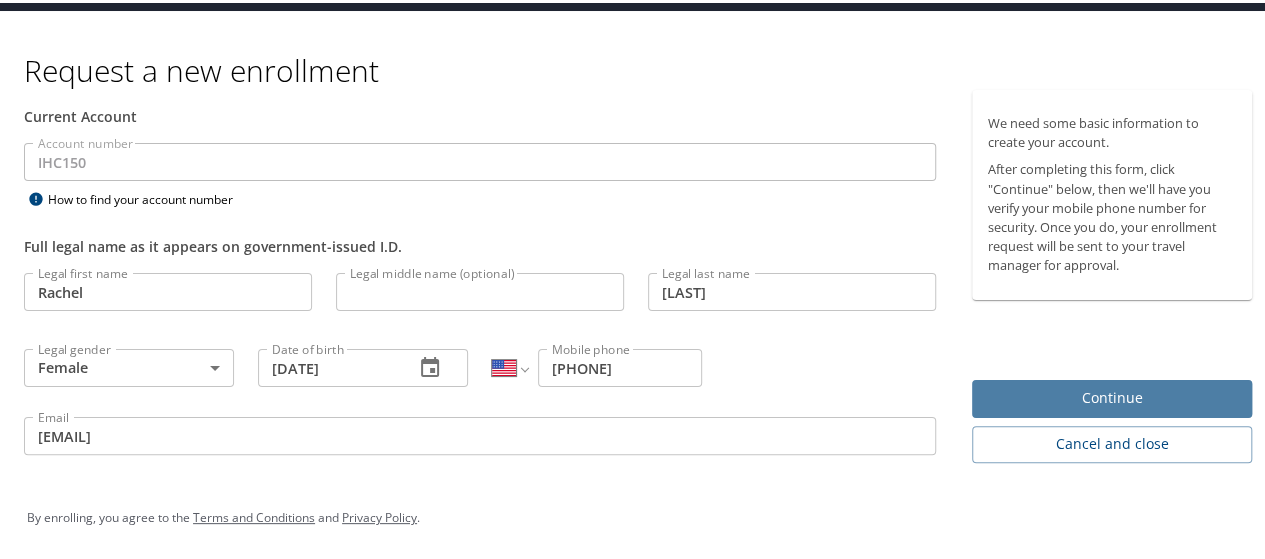 click on "Continue" at bounding box center [1112, 395] 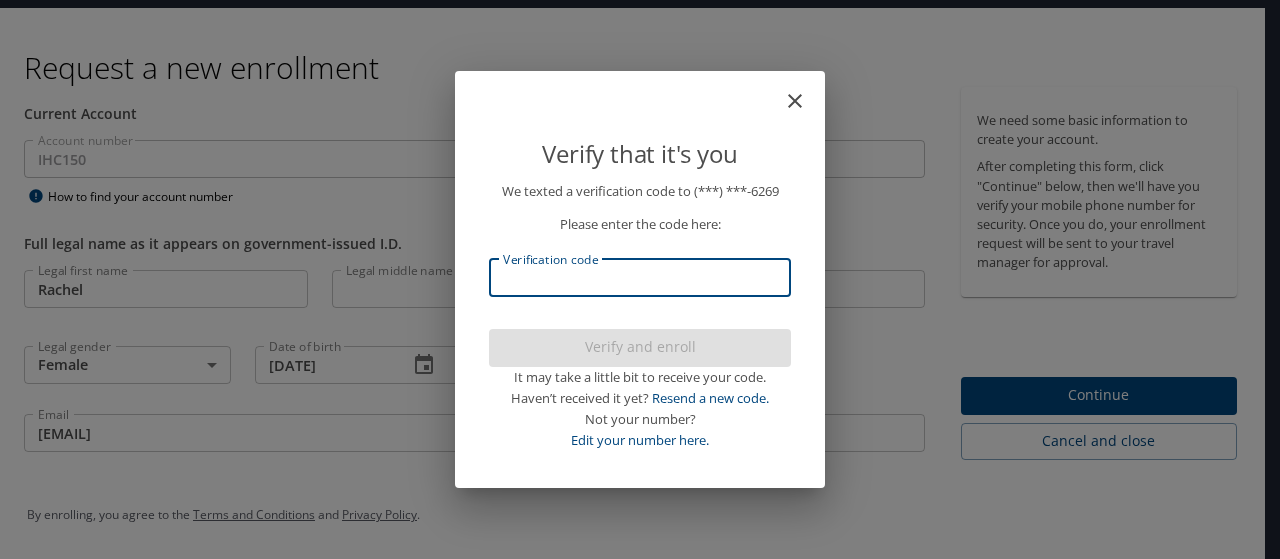 click on "Verification code" at bounding box center (640, 278) 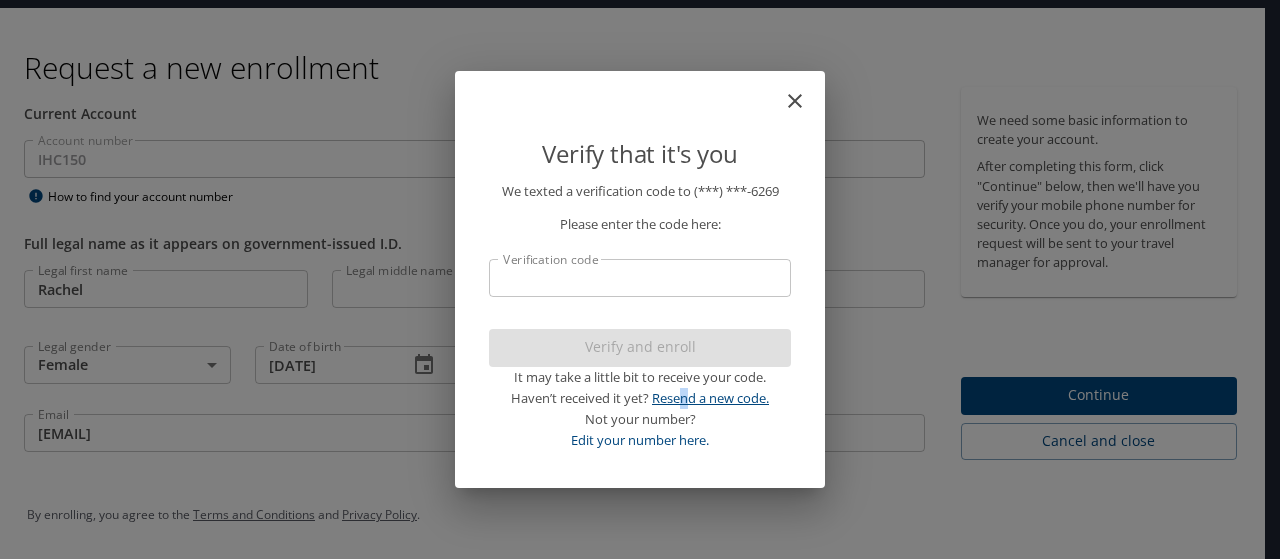 click on "Resend a new code." at bounding box center [710, 398] 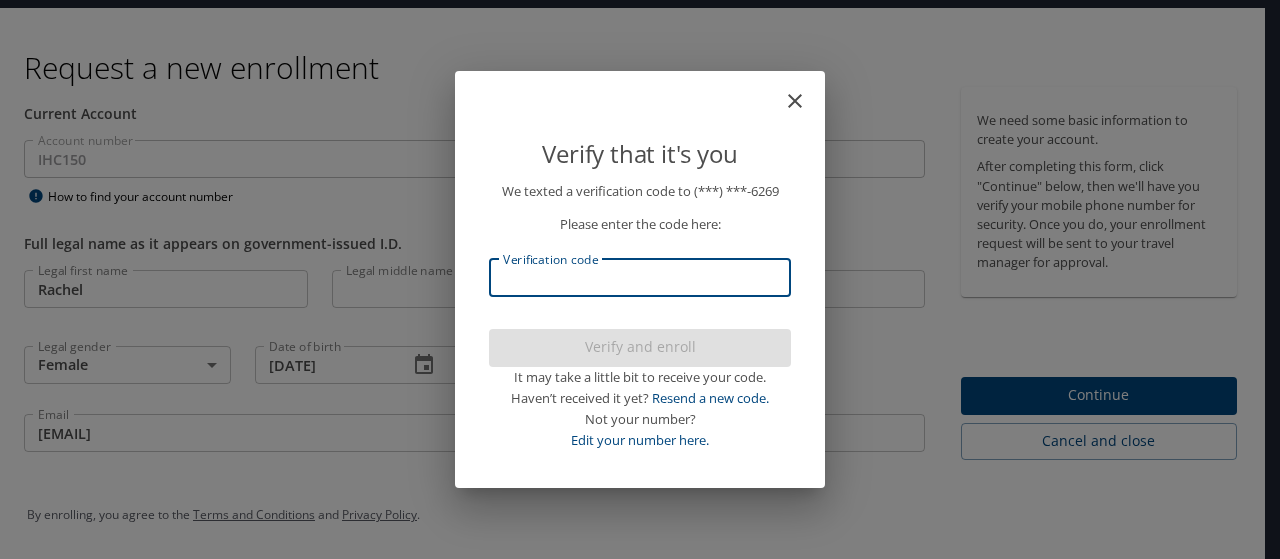click on "Verification code" at bounding box center [640, 278] 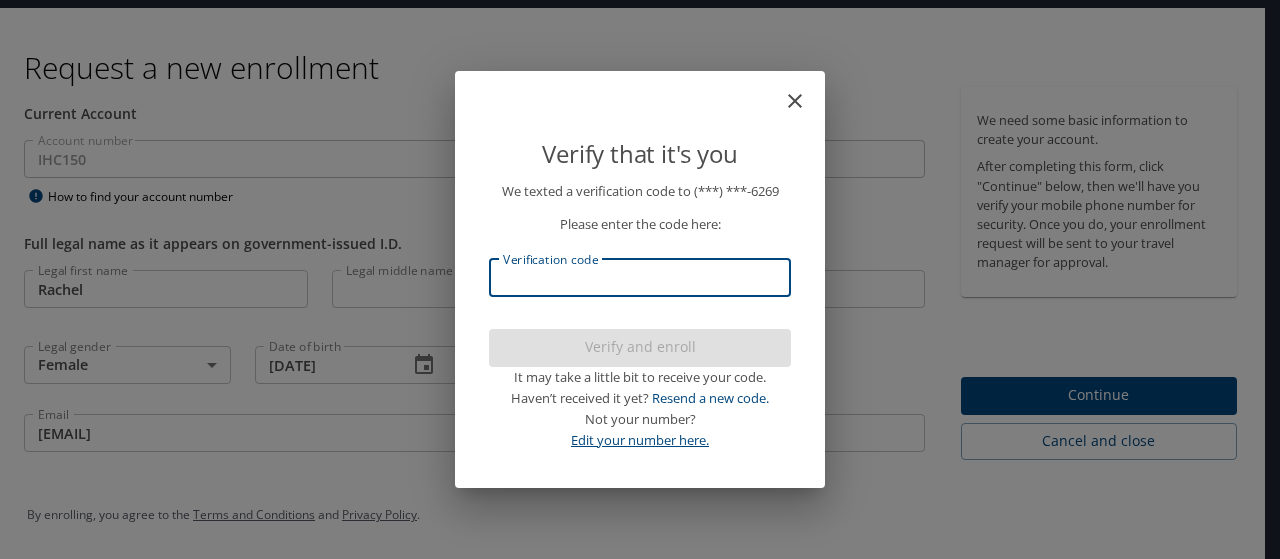 click on "Edit your number here." at bounding box center (640, 440) 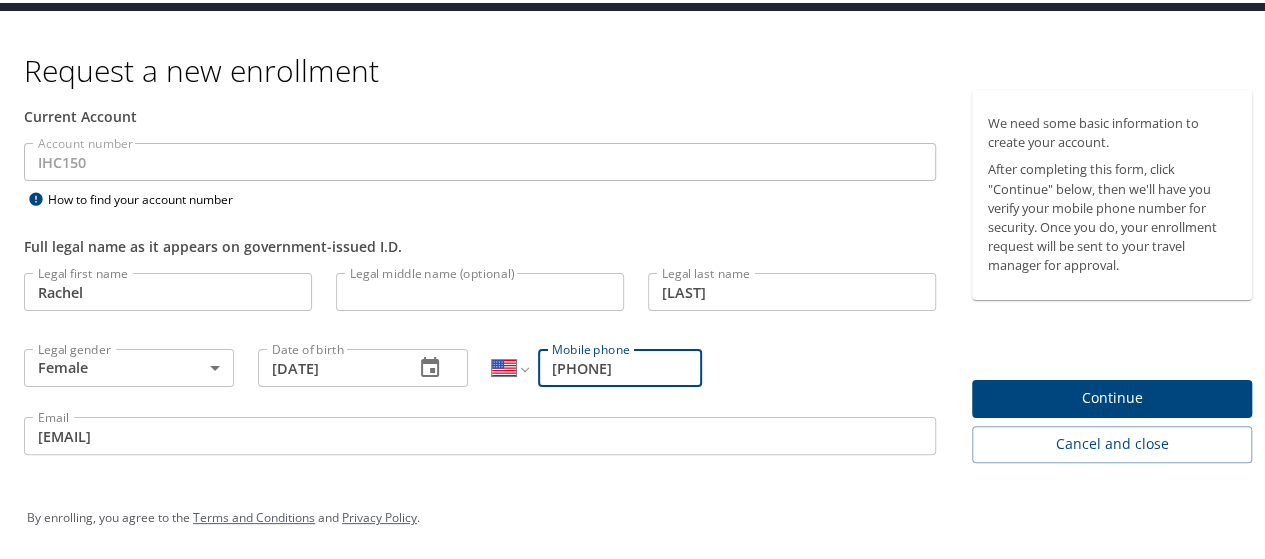 click on "([PHONE])" at bounding box center (620, 365) 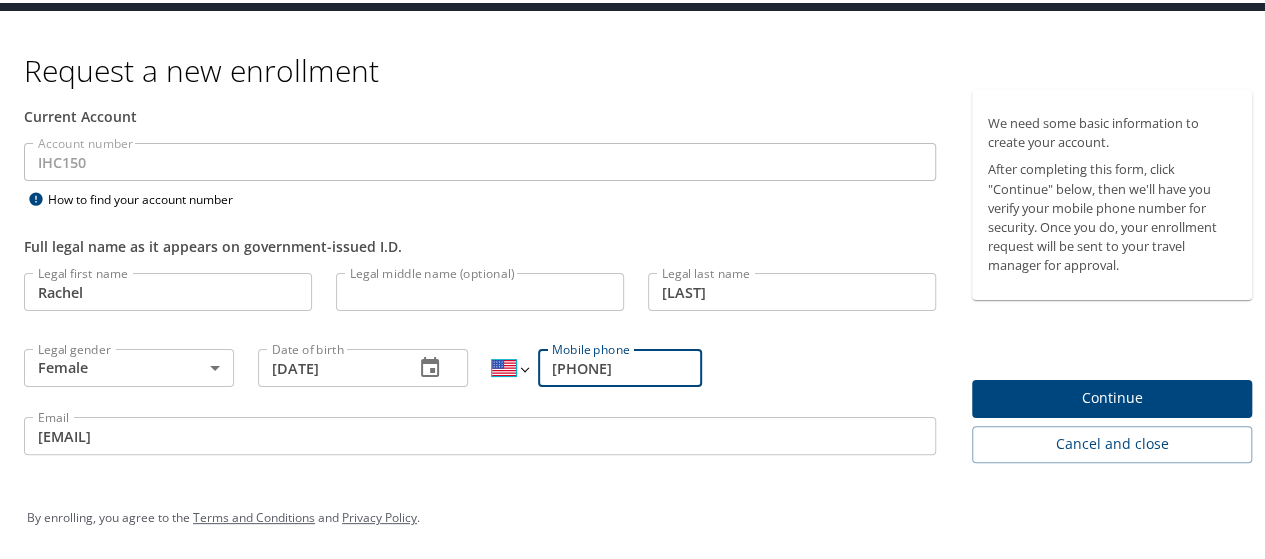 click on "International Afghanistan Åland Islands Albania Algeria American Samoa Andorra Angola Anguilla Antigua and Barbuda Argentina Armenia Aruba Ascension Island Australia Austria Azerbaijan Bahamas Bahrain Bangladesh Barbados Belarus Belgium Belize Benin Bermuda Bhutan Bolivia Bonaire, Sint Eustatius and Saba Bosnia and Herzegovina Botswana Brazil British Indian Ocean Territory Brunei Darussalam Bulgaria Burkina Faso Burma Burundi Cambodia Cameroon Canada Cape Verde Cayman Islands Central African Republic Chad Chile China Christmas Island Cocos (Keeling) Islands Colombia Comoros Congo Congo, Democratic Republic of the Cook Islands Costa Rica Cote d'Ivoire Croatia Cuba Curaçao Cyprus Czech Republic Denmark Djibouti Dominica Dominican Republic Ecuador Egypt El Salvador Equatorial Guinea Eritrea Estonia Ethiopia Falkland Islands Faroe Islands Federated States of Micronesia Fiji Finland France French Guiana French Polynesia Gabon Gambia Georgia Germany Ghana Gibraltar Greece Greenland Grenada Guadeloupe Guam Guinea" at bounding box center [509, 365] 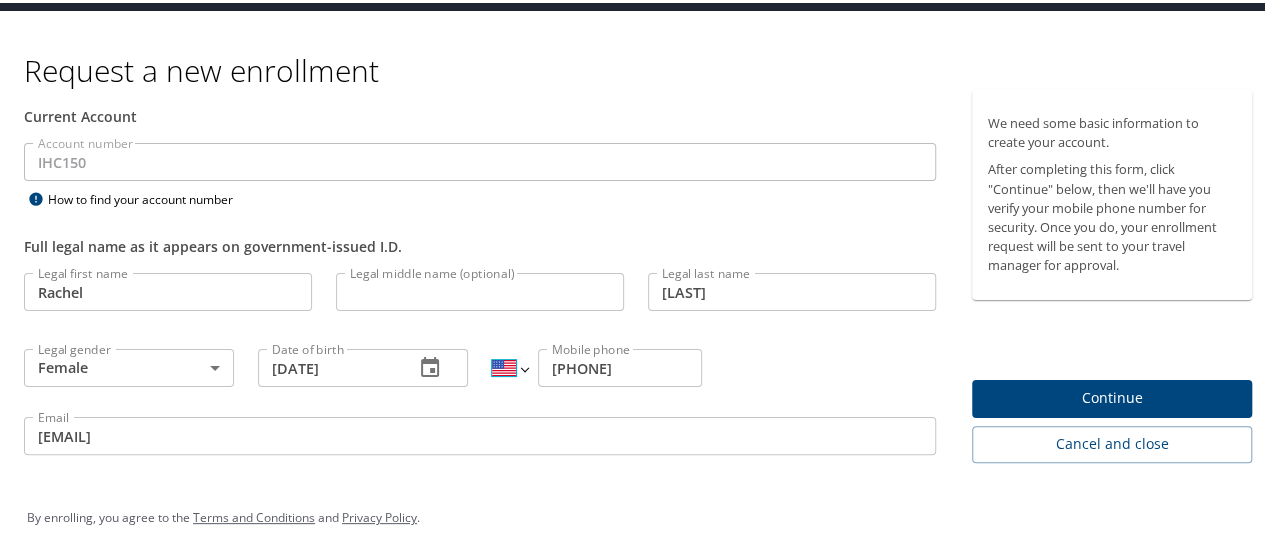 click on "International Afghanistan Åland Islands Albania Algeria American Samoa Andorra Angola Anguilla Antigua and Barbuda Argentina Armenia Aruba Ascension Island Australia Austria Azerbaijan Bahamas Bahrain Bangladesh Barbados Belarus Belgium Belize Benin Bermuda Bhutan Bolivia Bonaire, Sint Eustatius and Saba Bosnia and Herzegovina Botswana Brazil British Indian Ocean Territory Brunei Darussalam Bulgaria Burkina Faso Burma Burundi Cambodia Cameroon Canada Cape Verde Cayman Islands Central African Republic Chad Chile China Christmas Island Cocos (Keeling) Islands Colombia Comoros Congo Congo, Democratic Republic of the Cook Islands Costa Rica Cote d'Ivoire Croatia Cuba Curaçao Cyprus Czech Republic Denmark Djibouti Dominica Dominican Republic Ecuador Egypt El Salvador Equatorial Guinea Eritrea Estonia Ethiopia Falkland Islands Faroe Islands Federated States of Micronesia Fiji Finland France French Guiana French Polynesia Gabon Gambia Georgia Germany Ghana Gibraltar Greece Greenland Grenada Guadeloupe Guam Guinea" at bounding box center [509, 365] 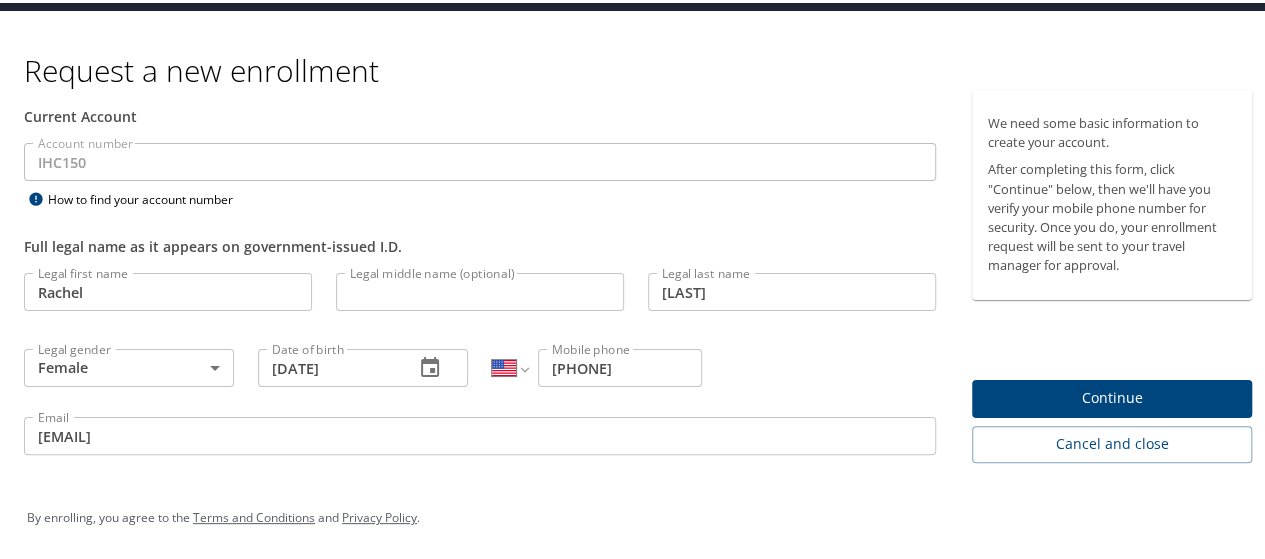 click on "Legal first name Rachel Legal first name Legal middle name (optional) Legal middle name (optional) Legal last name Murray Legal last name Legal gender Female Female Legal gender Date of birth 05/18/1992 Date of birth International Afghanistan Åland Islands Albania Algeria American Samoa Andorra Angola Anguilla Antigua and Barbuda Argentina Armenia Aruba Ascension Island Australia Austria Azerbaijan Bahamas Bahrain Bangladesh Barbados Belarus Belgium Belize Benin Bermuda Bhutan Bolivia Bonaire, Sint Eustatius and Saba Bosnia and Herzegovina Botswana Brazil British Indian Ocean Territory Brunei Darussalam Bulgaria Burkina Faso Burma Burundi Cambodia Cameroon Canada Cape Verde Cayman Islands Central African Republic Chad Chile China Christmas Island Cocos (Keeling) Islands Colombia Comoros Congo Congo, Democratic Republic of the Cook Islands Costa Rica Cote d'Ivoire Croatia Cuba Curaçao Cyprus Czech Republic Denmark Djibouti Dominica Dominican Republic Ecuador Egypt El Salvador Equatorial Guinea Eritrea Fiji" at bounding box center [480, 364] 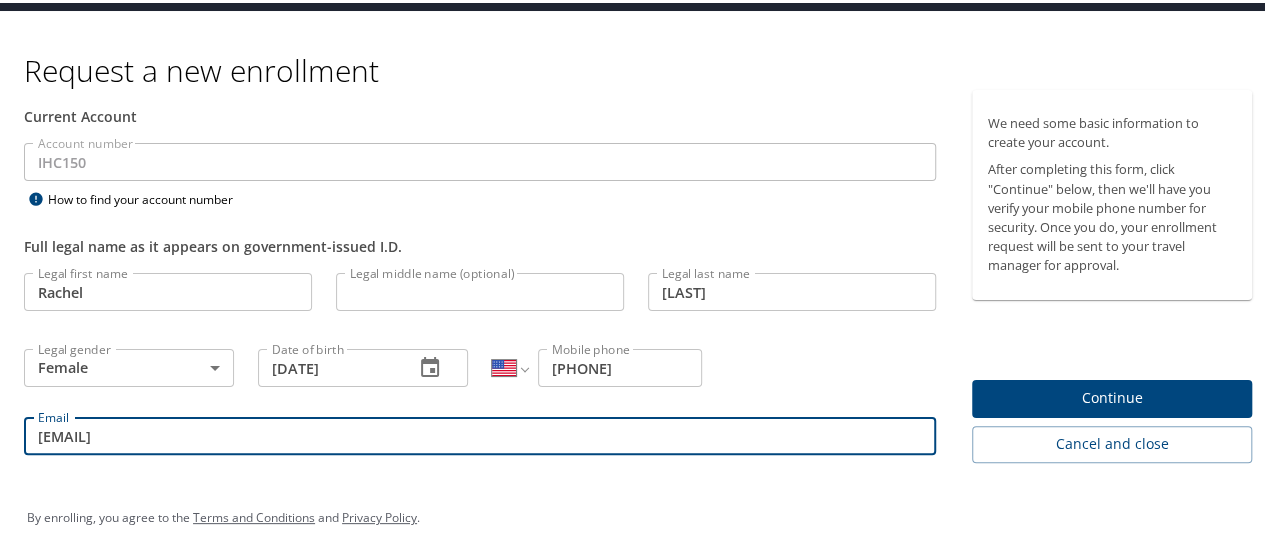 click on "[FIRST].[LAST]@[EXAMPLE.COM]" at bounding box center [480, 433] 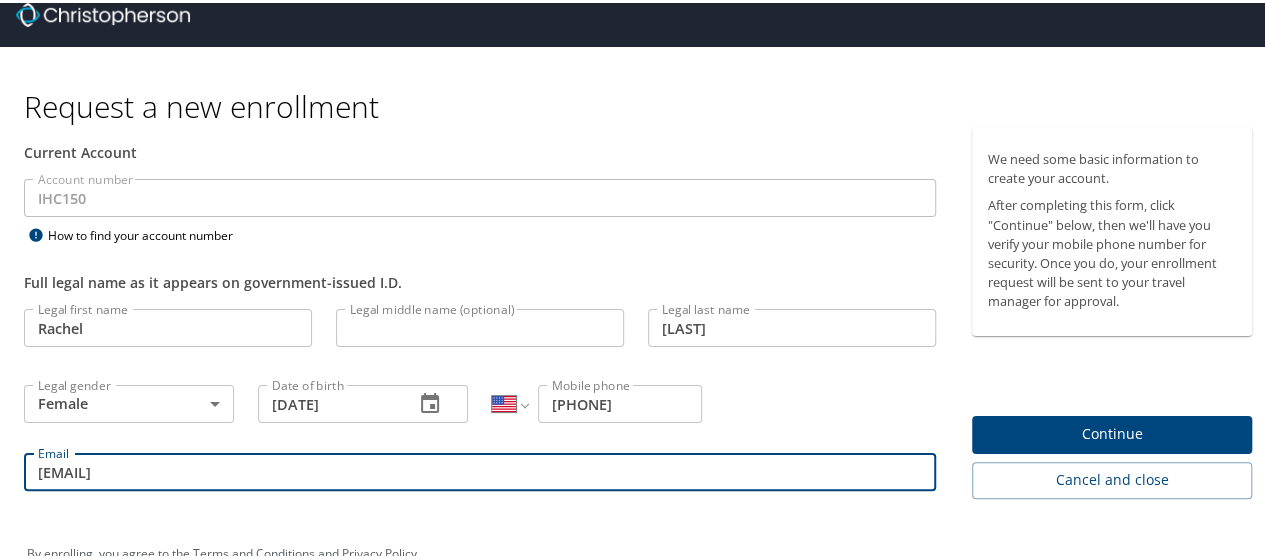 scroll, scrollTop: 0, scrollLeft: 0, axis: both 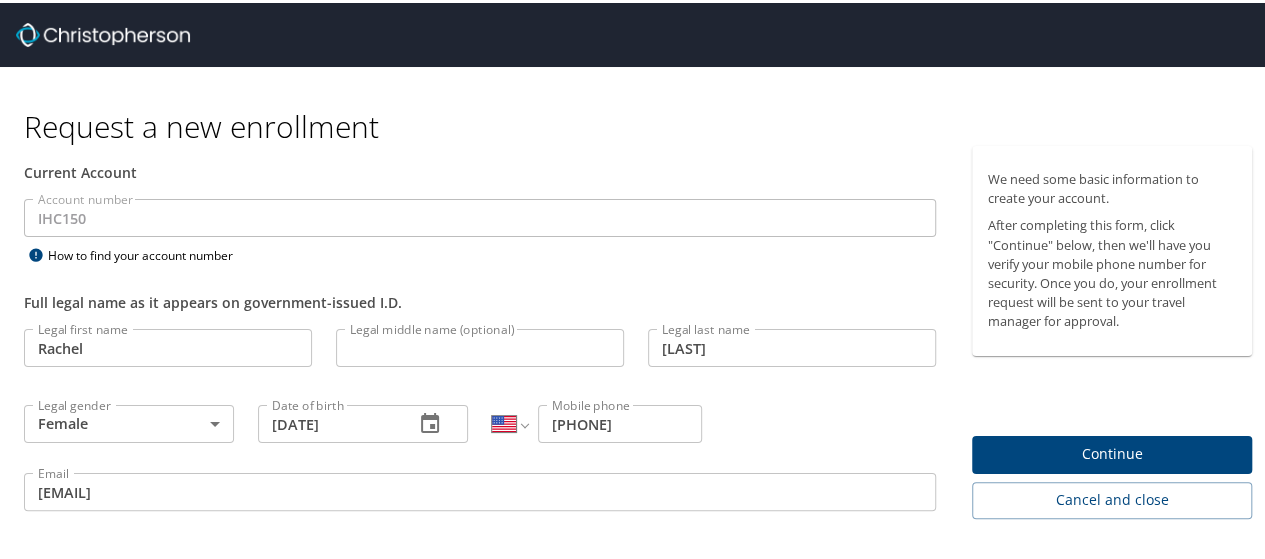 click on "Current Account" at bounding box center (480, 169) 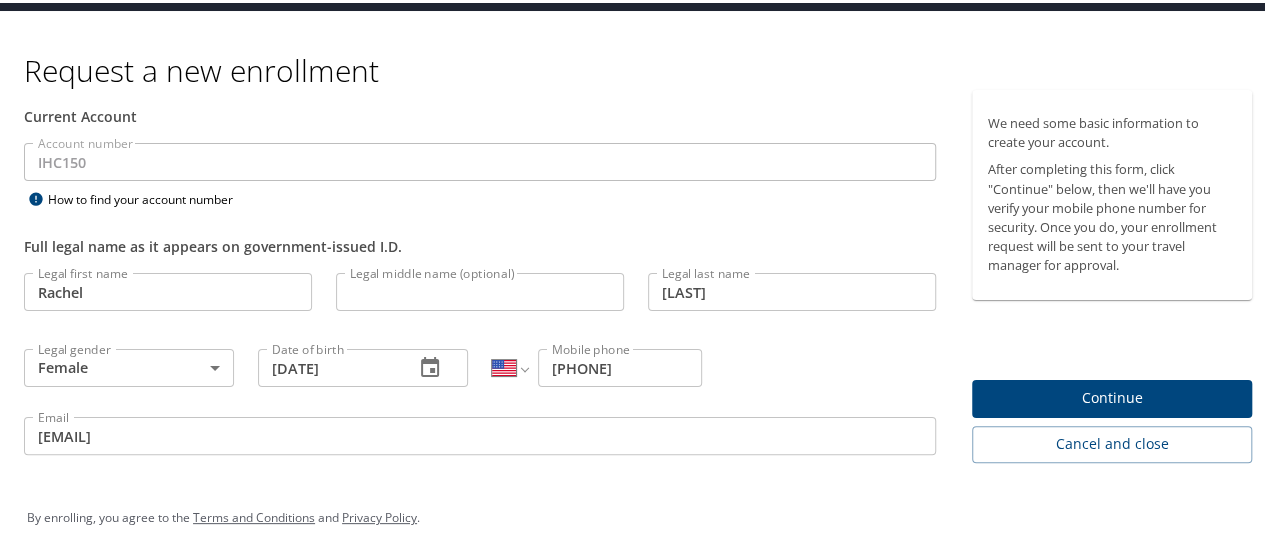 click on "Request a new enrollment" at bounding box center (646, 67) 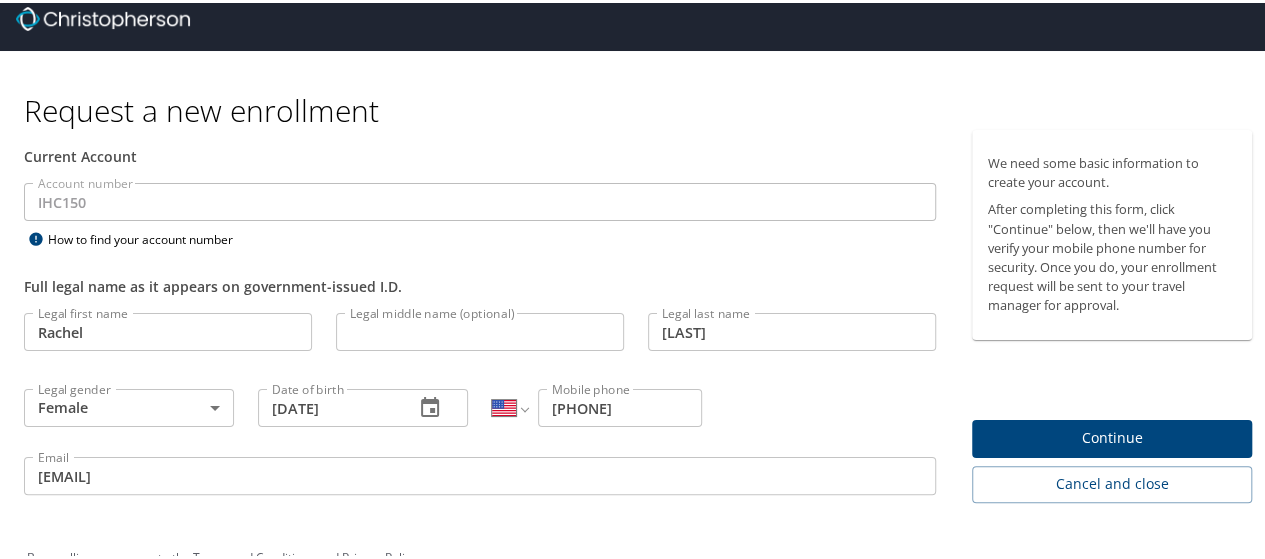 scroll, scrollTop: 0, scrollLeft: 0, axis: both 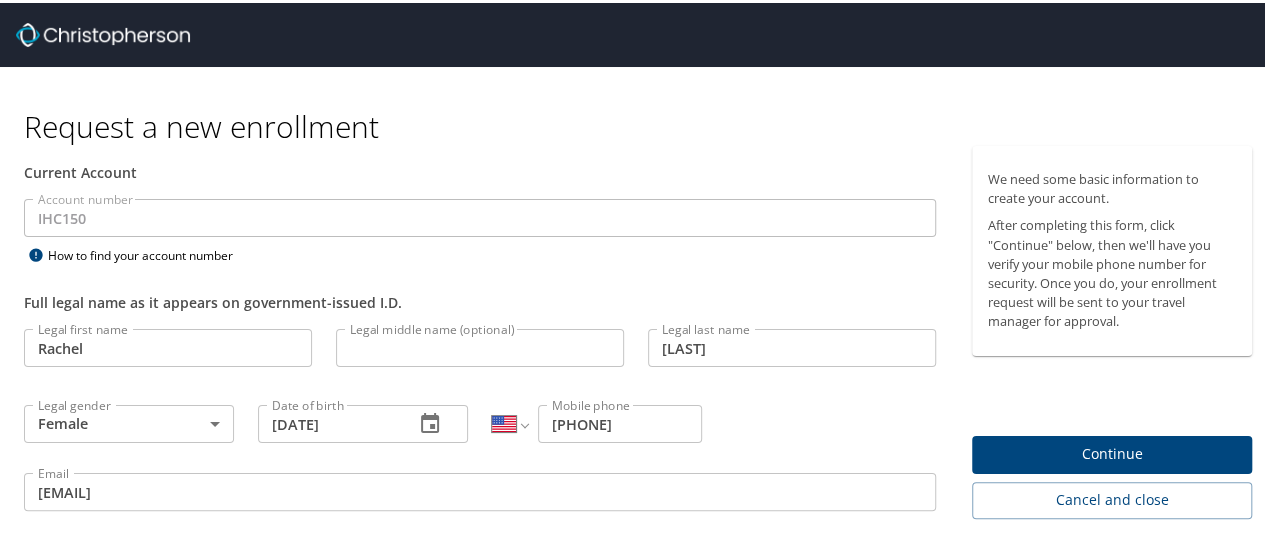 click on "Request a new enrollment" at bounding box center [646, 123] 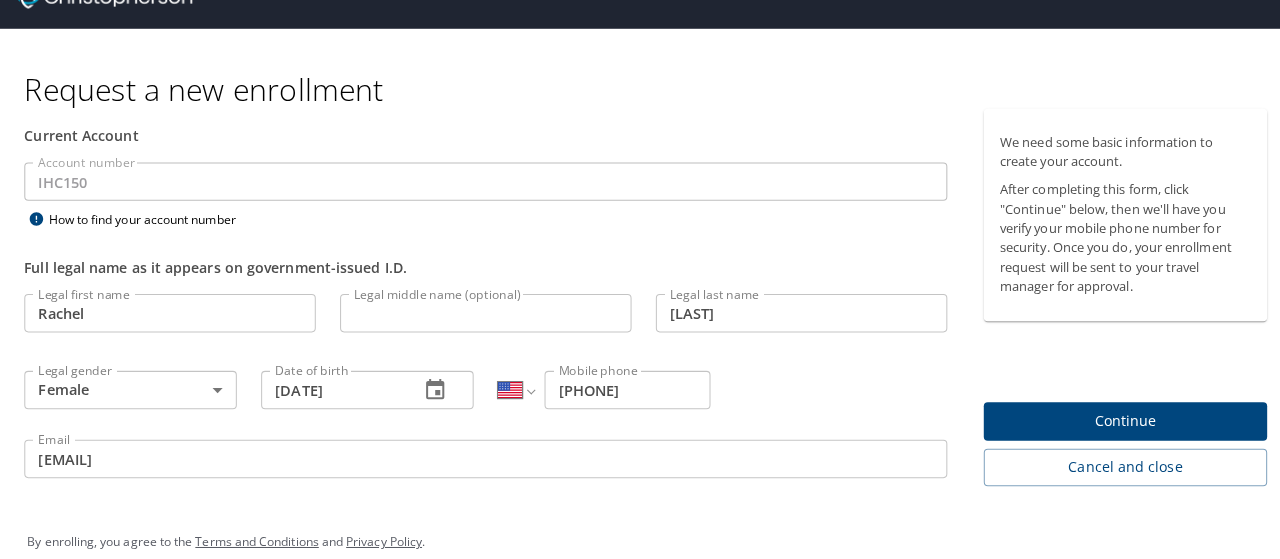 scroll, scrollTop: 56, scrollLeft: 0, axis: vertical 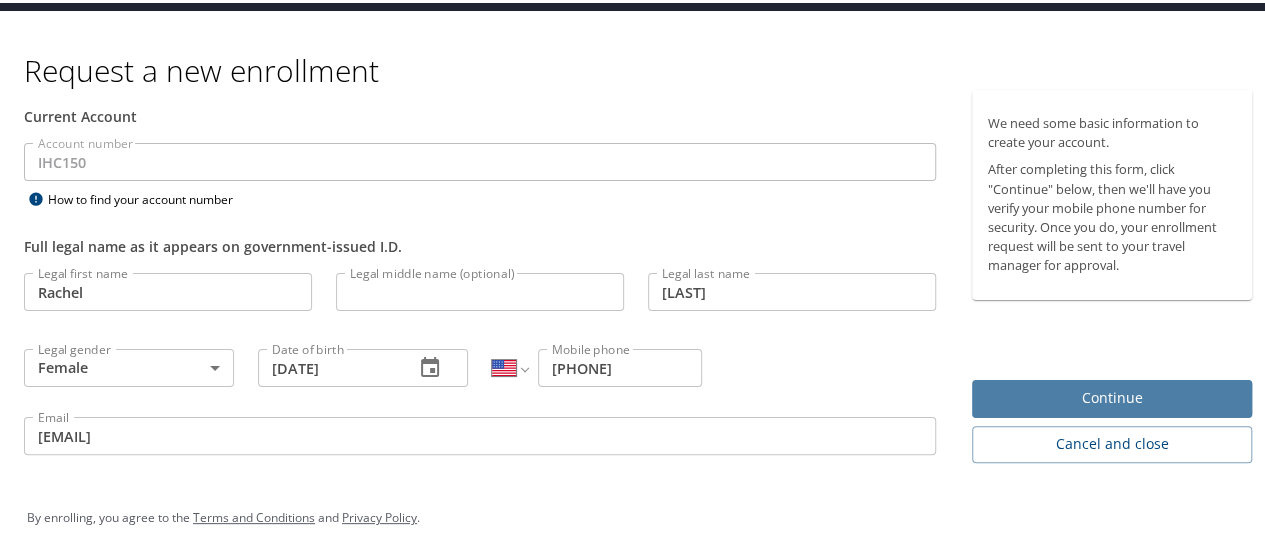 click on "Continue" at bounding box center (1112, 395) 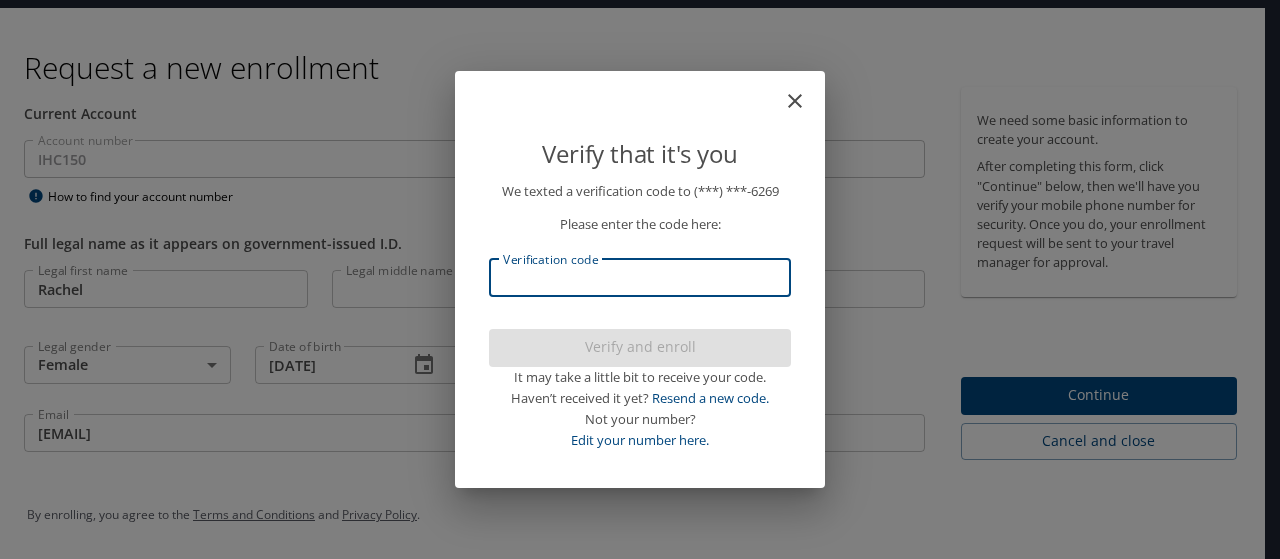 click on "Verification code" at bounding box center [640, 278] 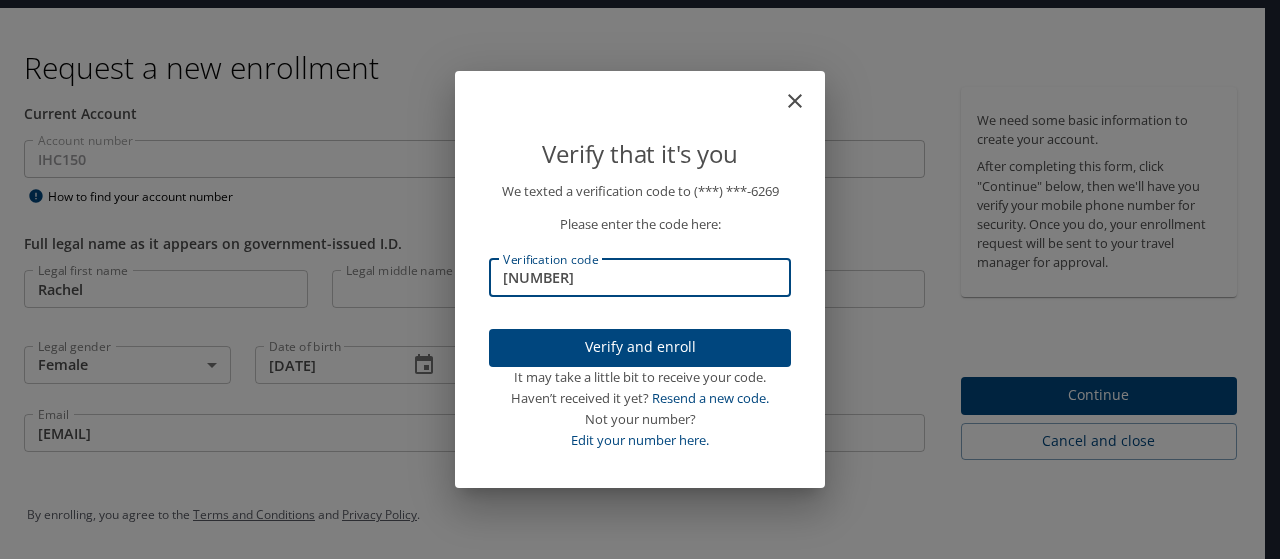 type on "859852" 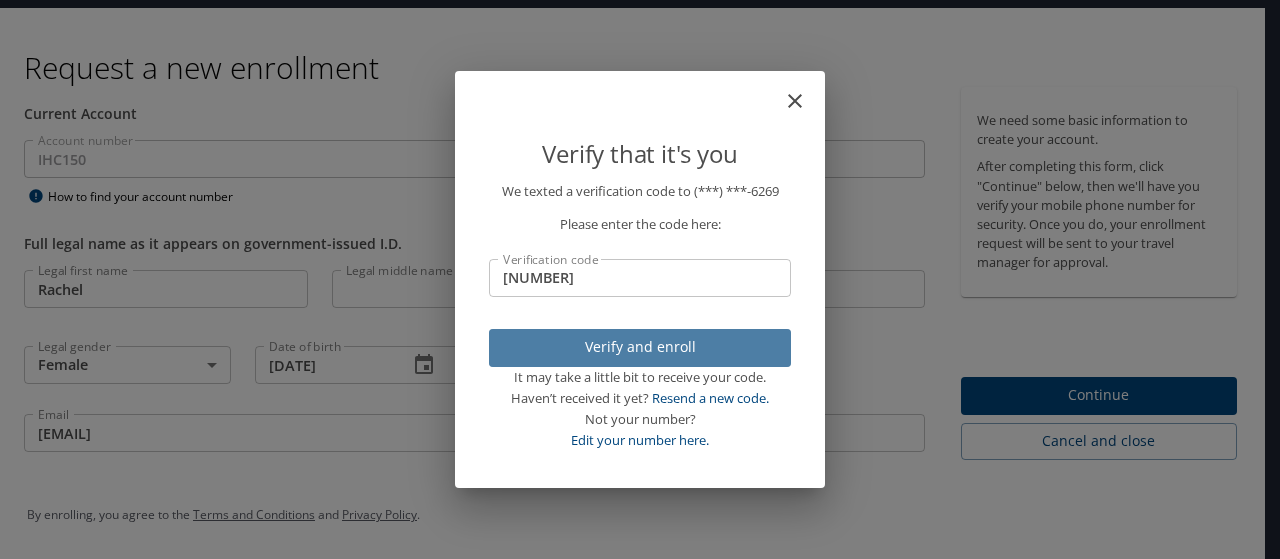 click on "Verify and enroll" at bounding box center [640, 347] 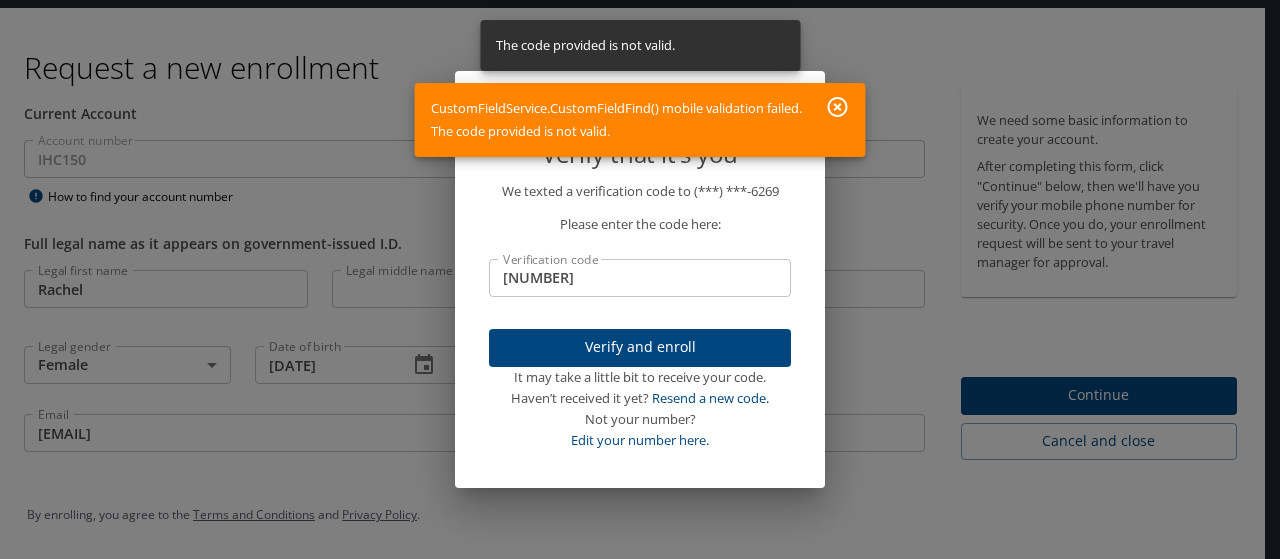 click 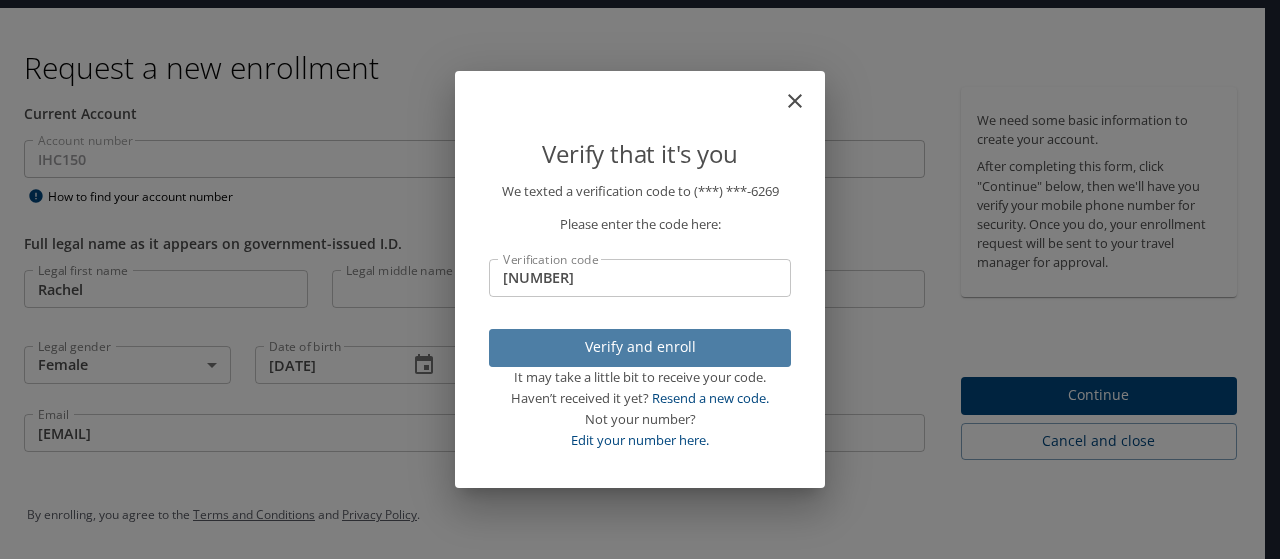 click on "Verify and enroll" at bounding box center [640, 347] 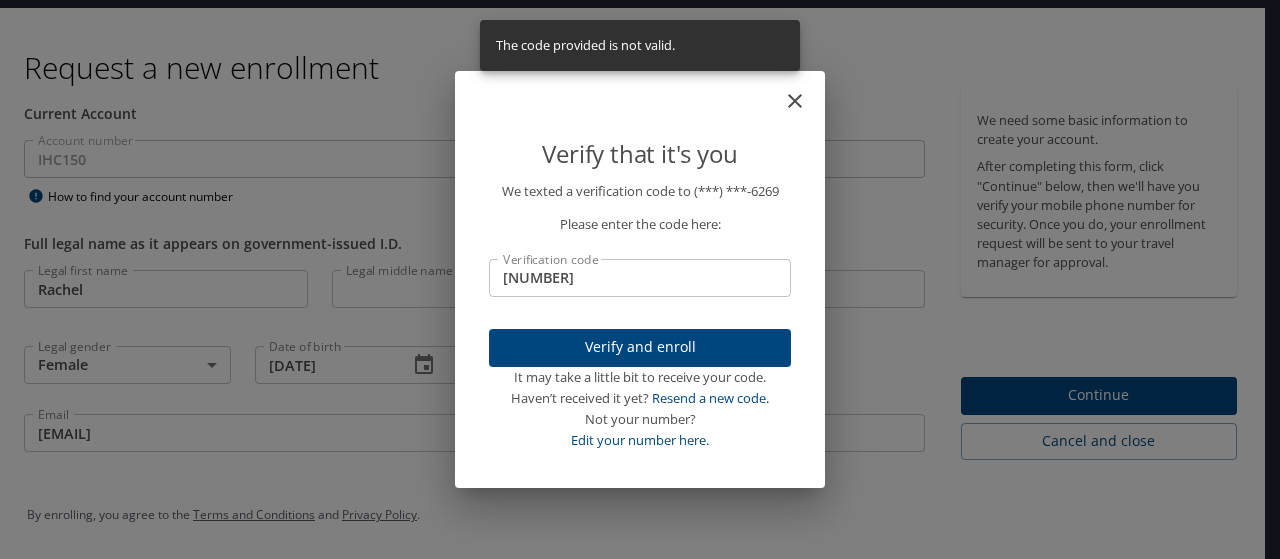 click on "Verify that it's you We texted a verification code to (***) ***- 6269 Please enter the code here: Verification code 859852 Verification code Verify and enroll It may take a little bit to receive your code. Haven’t received it yet?   Resend a new code. Not your number? Edit your number here." at bounding box center (640, 279) 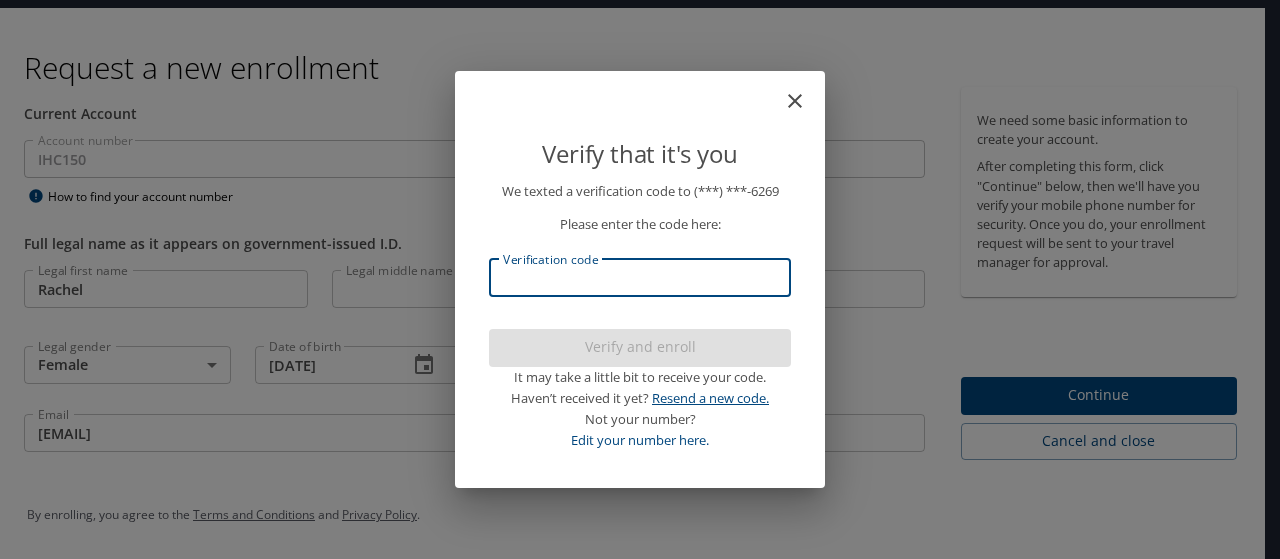 click on "Resend a new code." at bounding box center [710, 398] 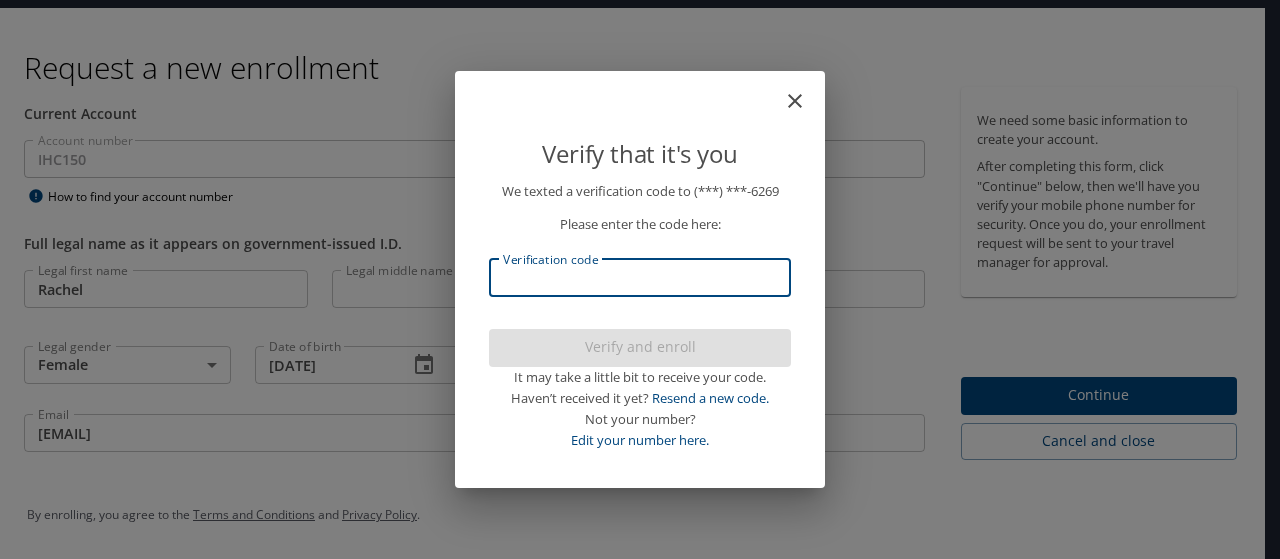 click on "Verification code" at bounding box center [640, 278] 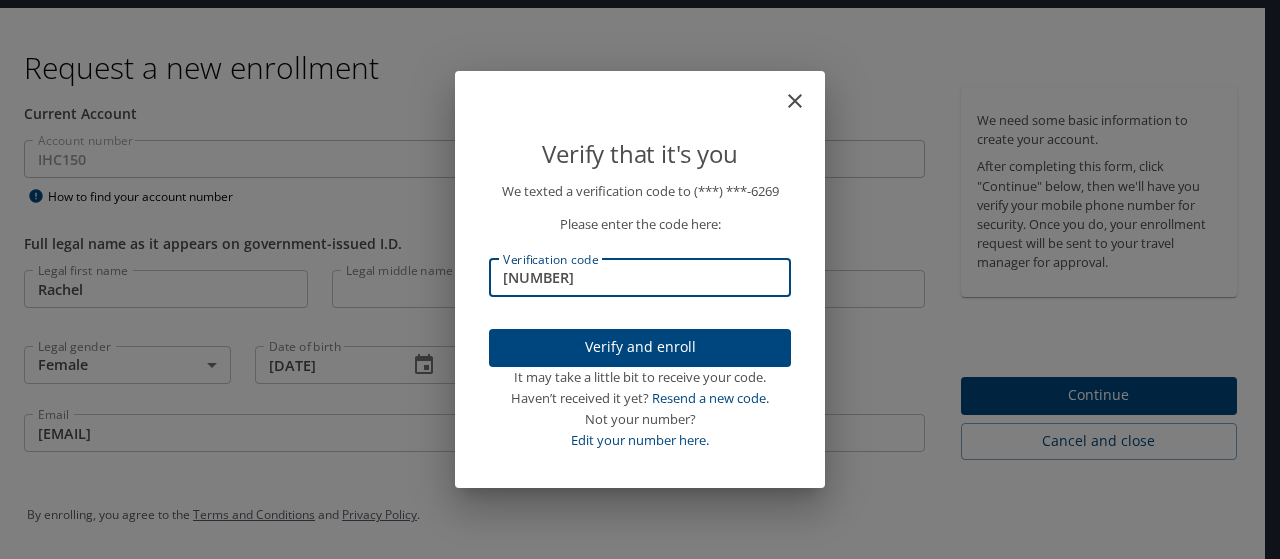 type on "859852" 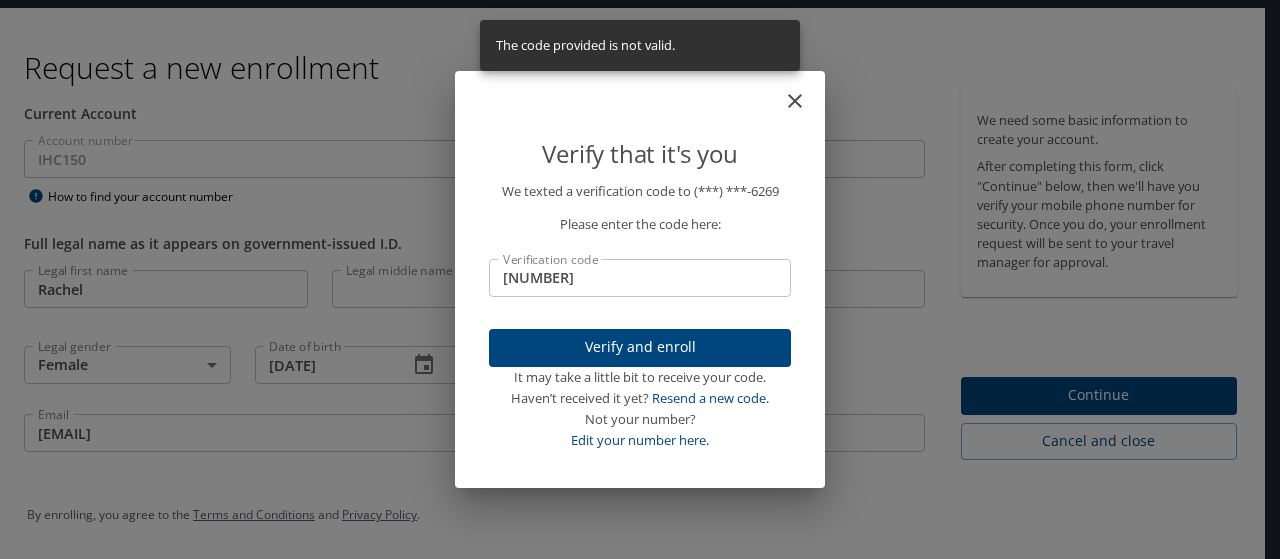 drag, startPoint x: 650, startPoint y: 289, endPoint x: 0, endPoint y: 274, distance: 650.17303 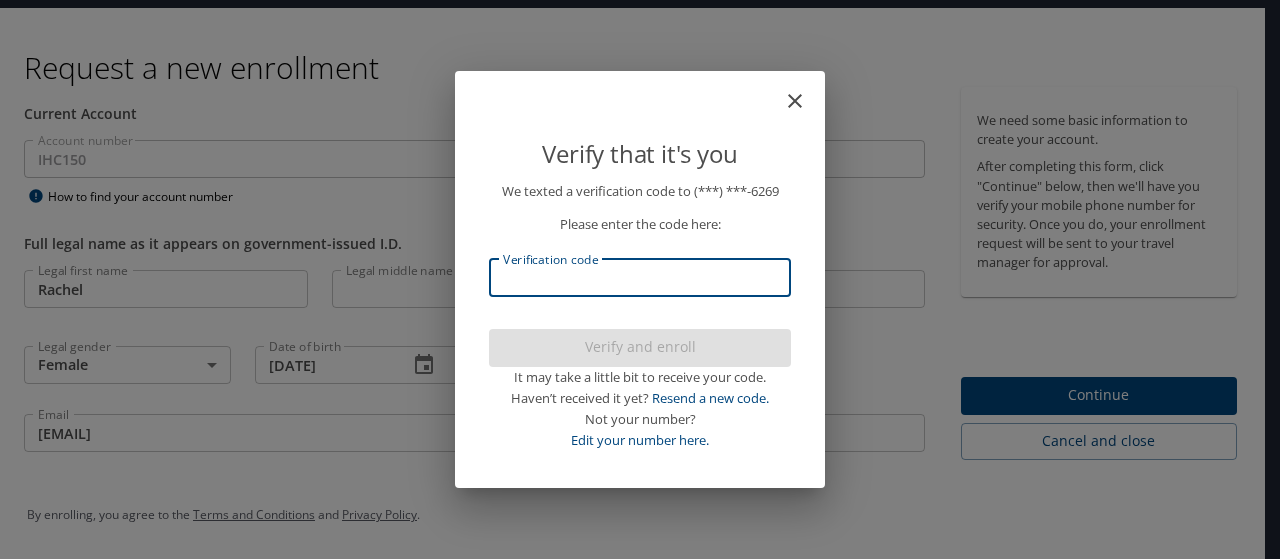 click on "Verification code" at bounding box center (640, 278) 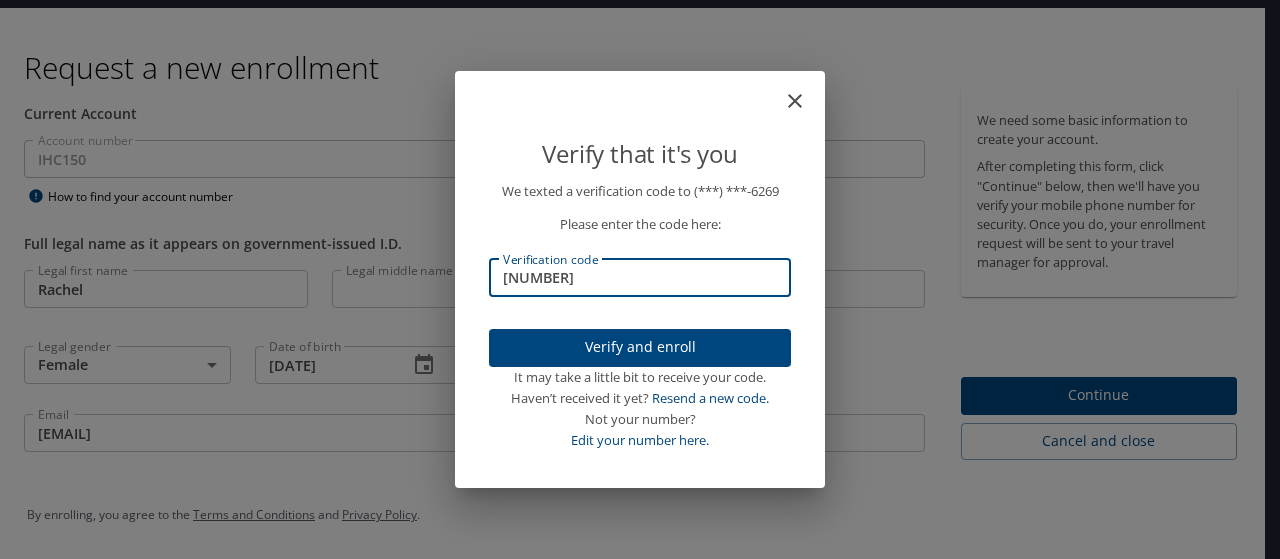 type on "692983" 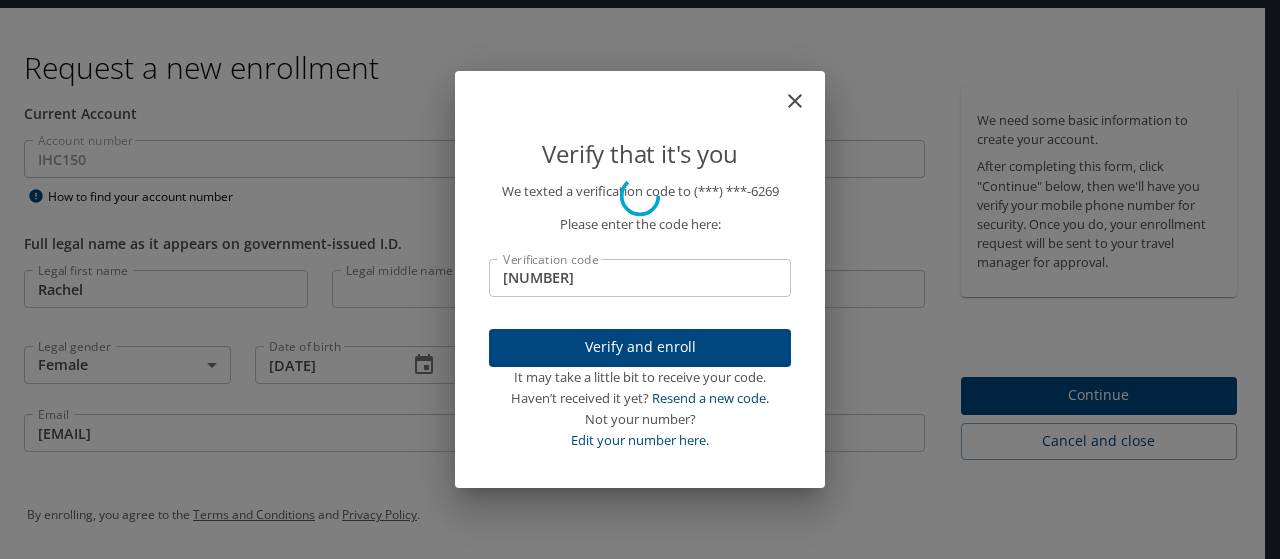 type 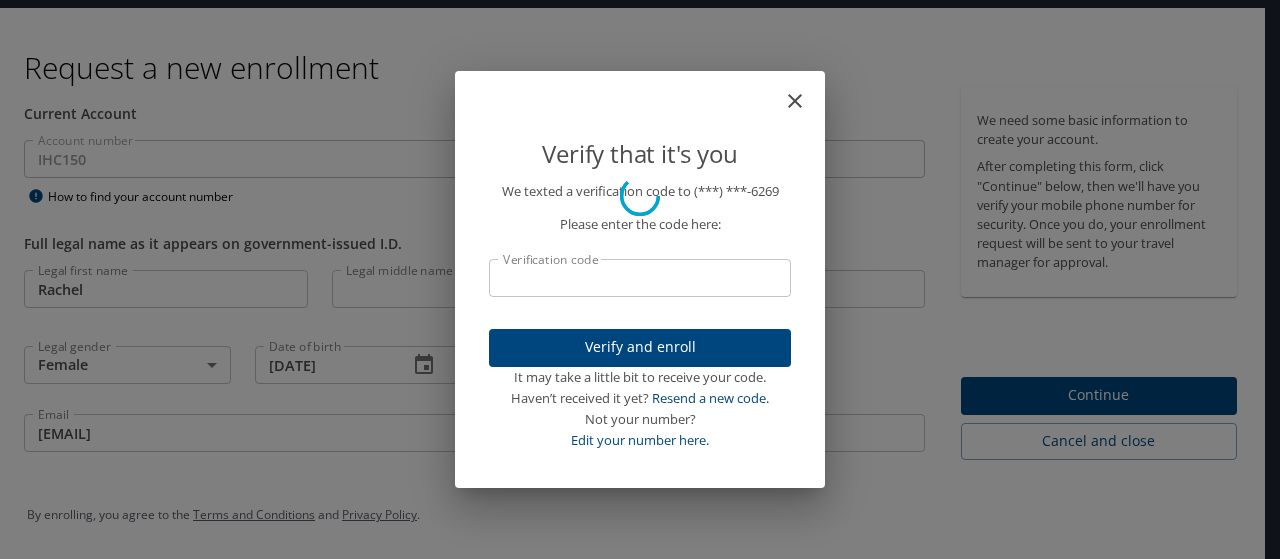 scroll, scrollTop: 0, scrollLeft: 0, axis: both 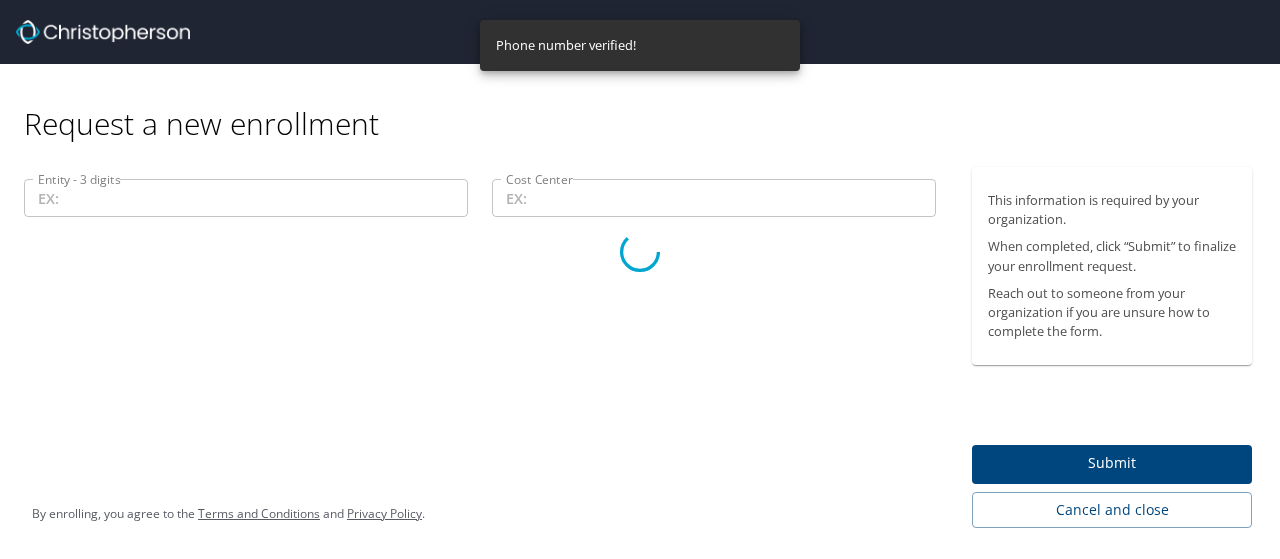 click at bounding box center [640, 251] 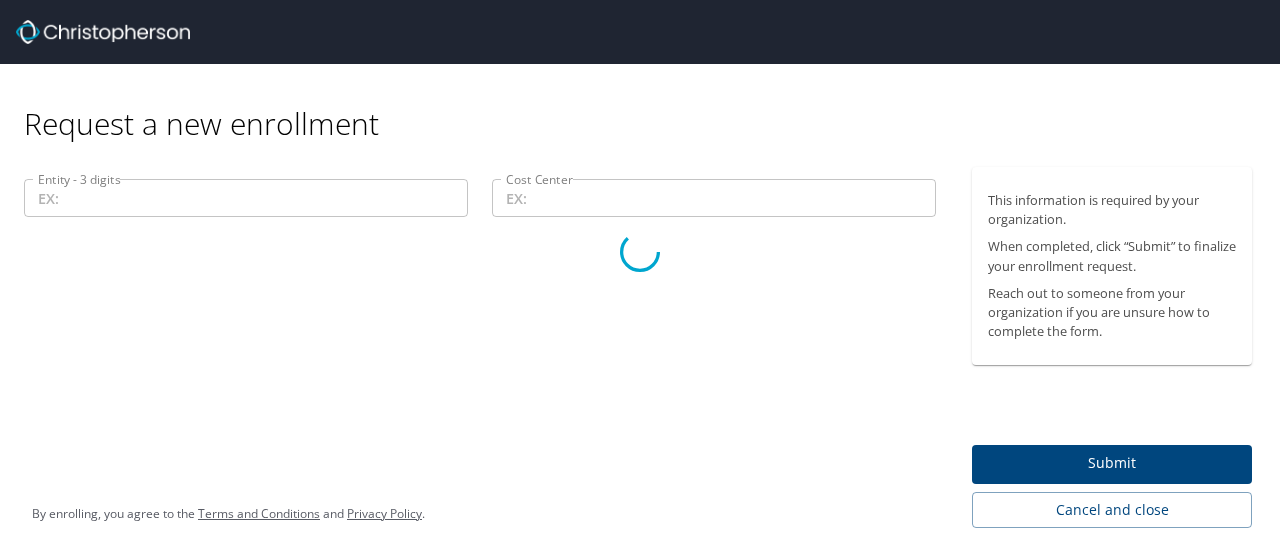 click at bounding box center (640, 251) 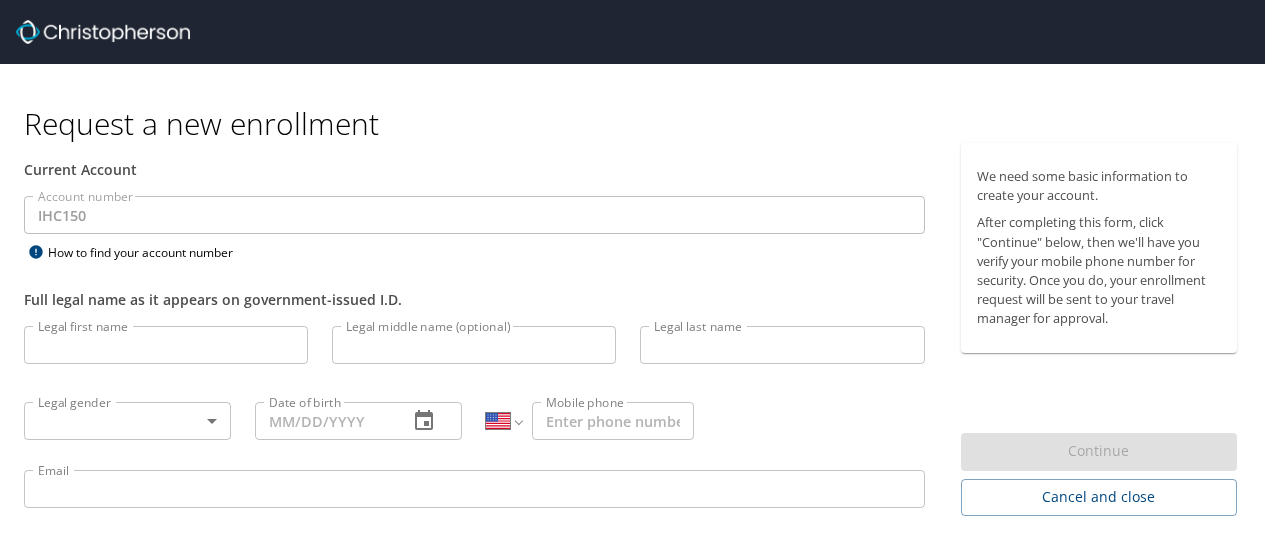 select on "US" 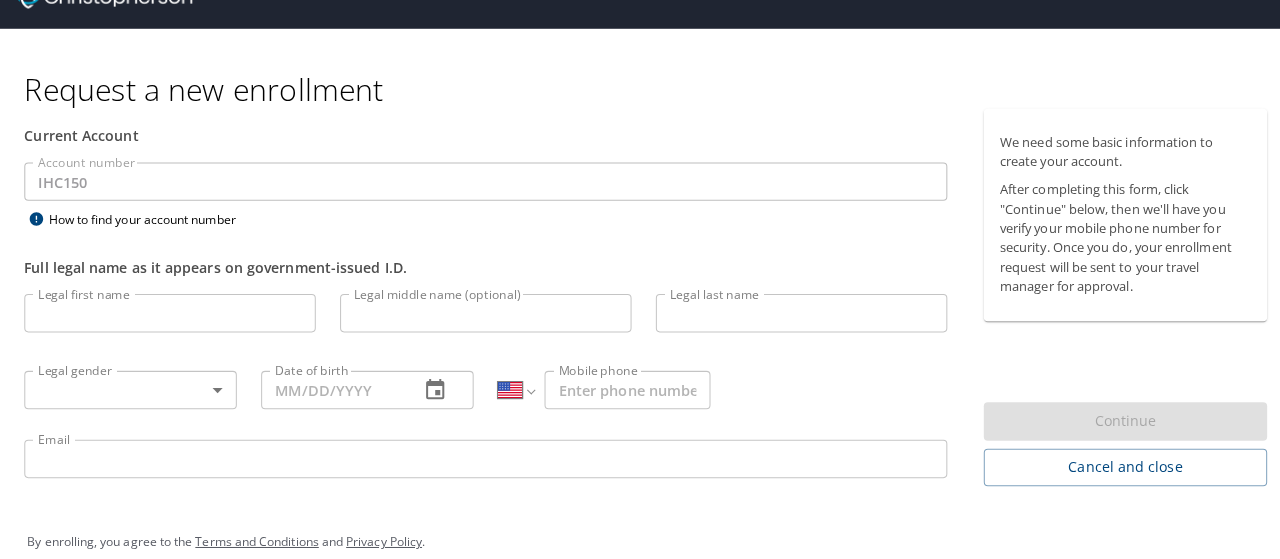 scroll, scrollTop: 56, scrollLeft: 0, axis: vertical 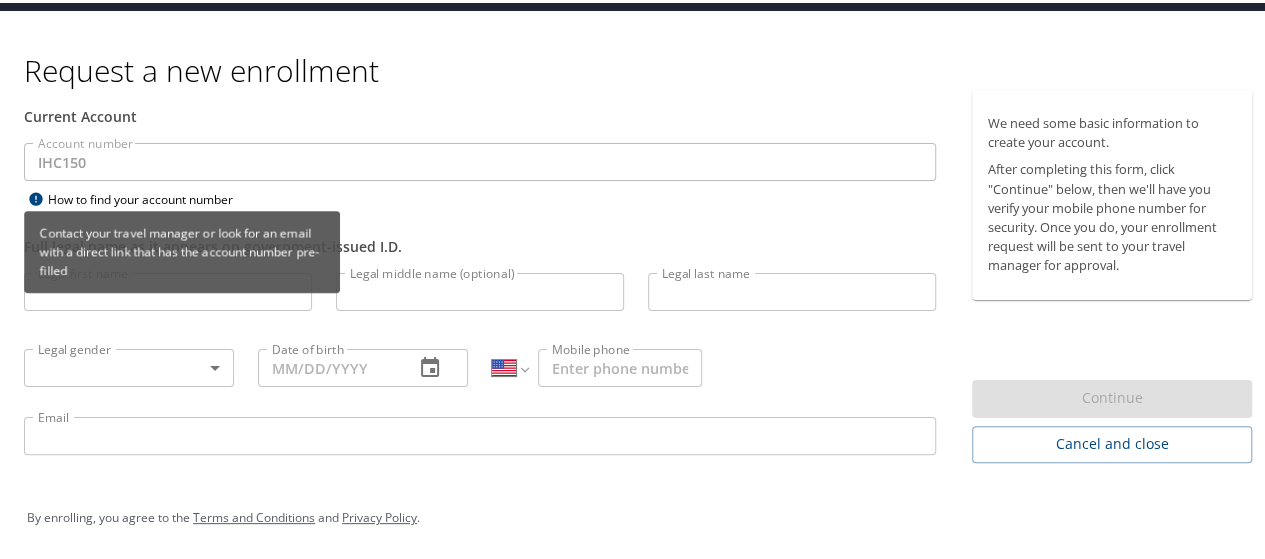 click on "Contact your travel manager or look for an email with a direct link that has the account number pre-filled" at bounding box center [182, 256] 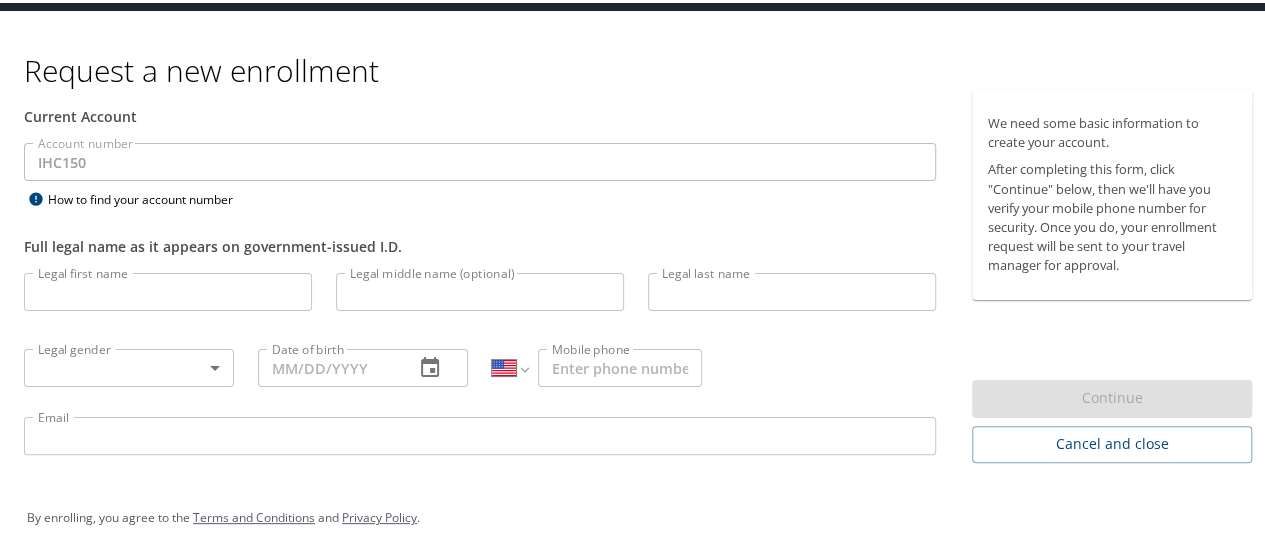 click on "Legal first name" at bounding box center (168, 289) 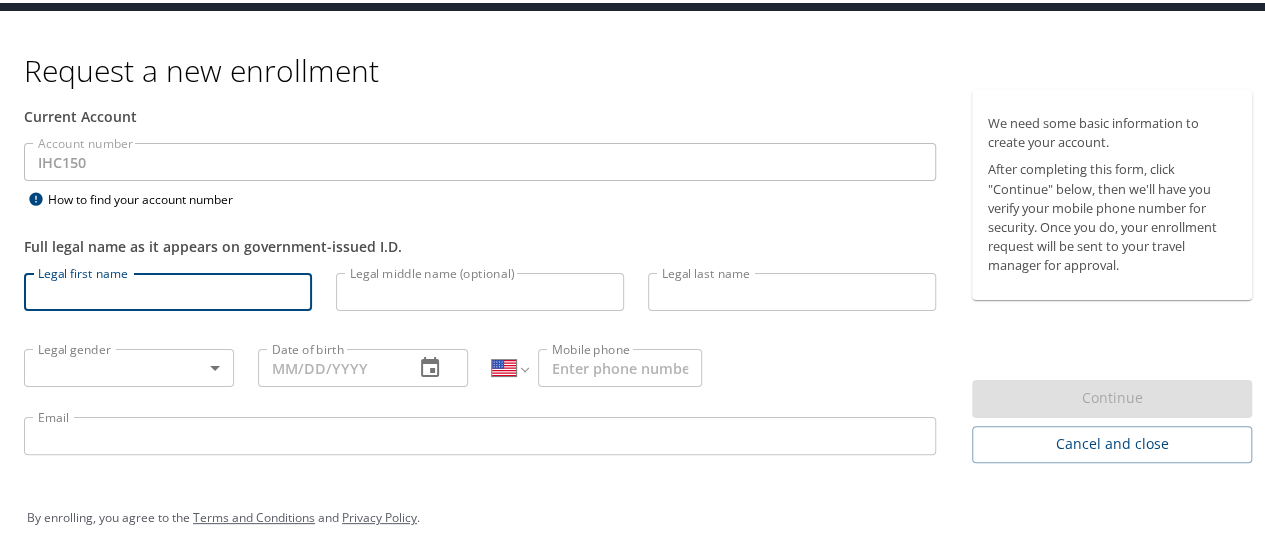 type on "Ryan" 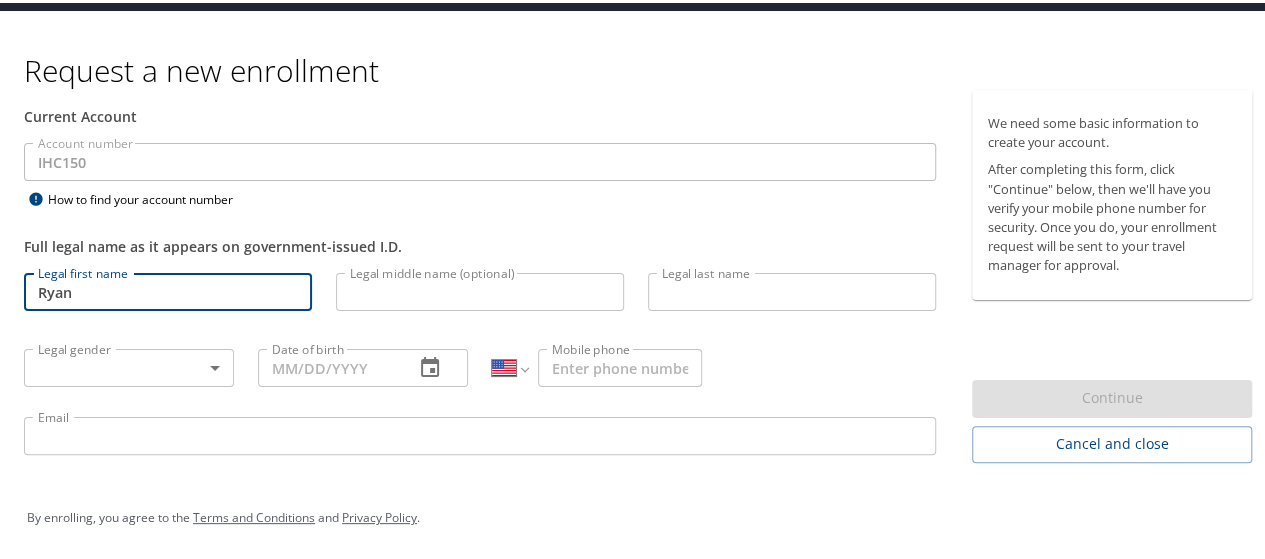 type on "[LAST]" 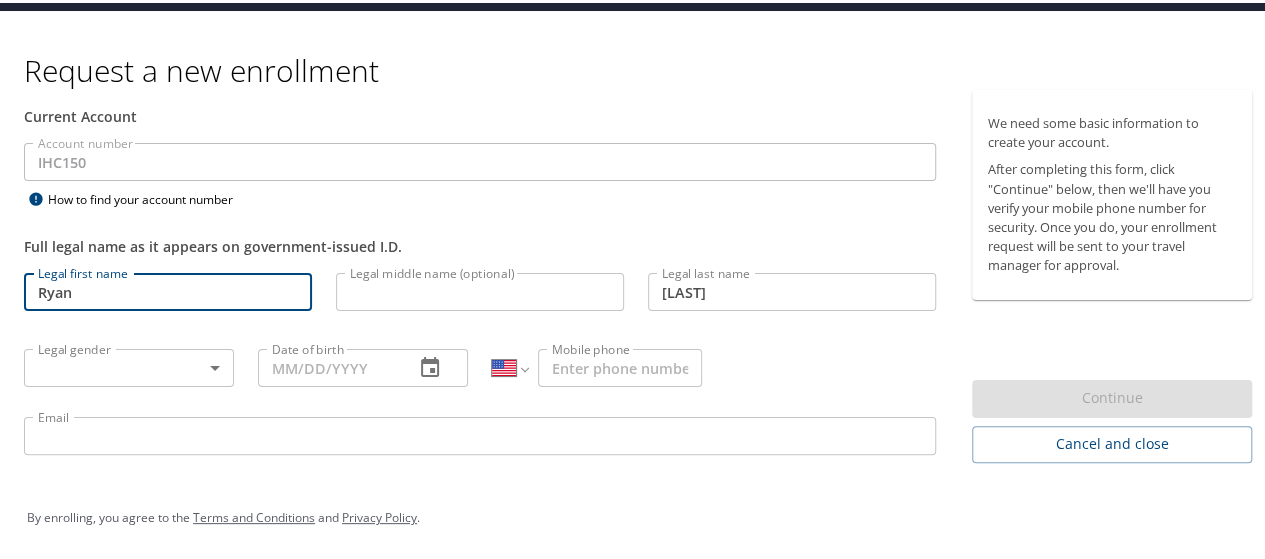 click on "Ryan" at bounding box center (168, 289) 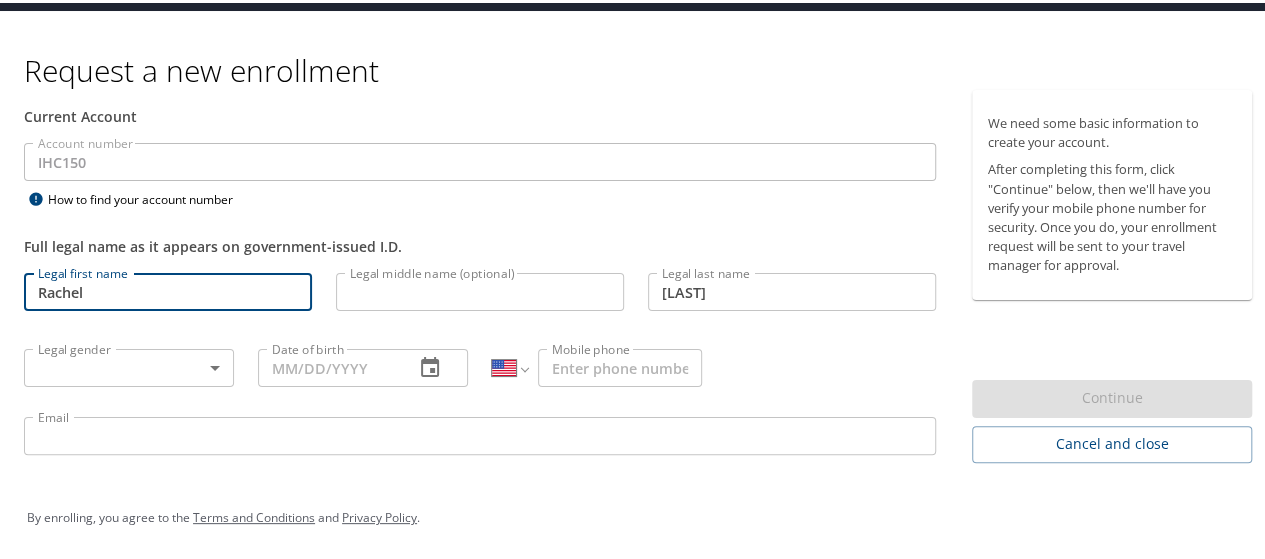 click on "Request a new enrollment Current Account Account number IHC150 Account number  How to find your account number Full legal name as it appears on government-issued I.D. Legal first name [FIRST] Legal first name Legal middle name (optional) Legal middle name (optional) Legal last name [LAST] Legal last name Legal gender ​ Legal gender Date of birth Date of birth International Afghanistan Åland Islands Albania Algeria American Samoa Andorra Angola Anguilla Antigua and Barbuda Argentina Armenia Aruba Ascension Island Australia Austria Azerbaijan Bahamas Bahrain Bangladesh Barbados Belarus Belgium Belize Benin Bermuda Bhutan Bolivia Bonaire, Sint Eustatius and Saba Bosnia and Herzegovina Botswana Brazil British Indian Ocean Territory Brunei Darussalam Bulgaria Burkina Faso Burma Burundi Cambodia Cameroon Canada Cape Verde Cayman Islands Central African Republic Chad Chile China Christmas Island Cocos (Keeling) Islands Colombia Comoros Congo Congo, Democratic Republic of the Cook Islands Costa Rica Cote d'Ivoire" at bounding box center (640, 223) 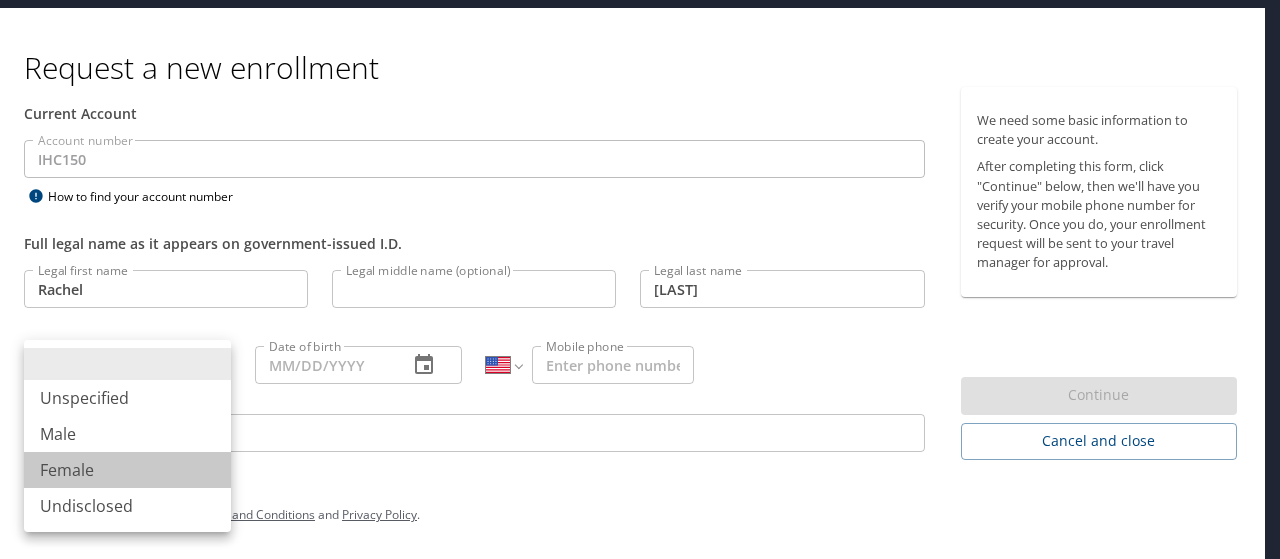 click on "Female" at bounding box center [127, 470] 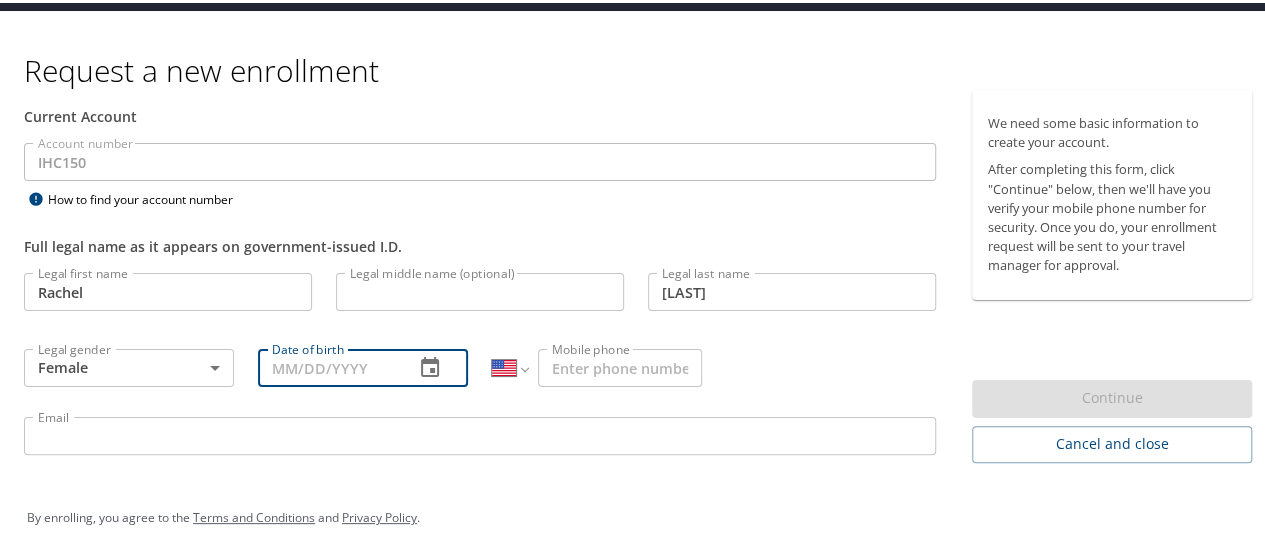 click on "Date of birth" at bounding box center (328, 365) 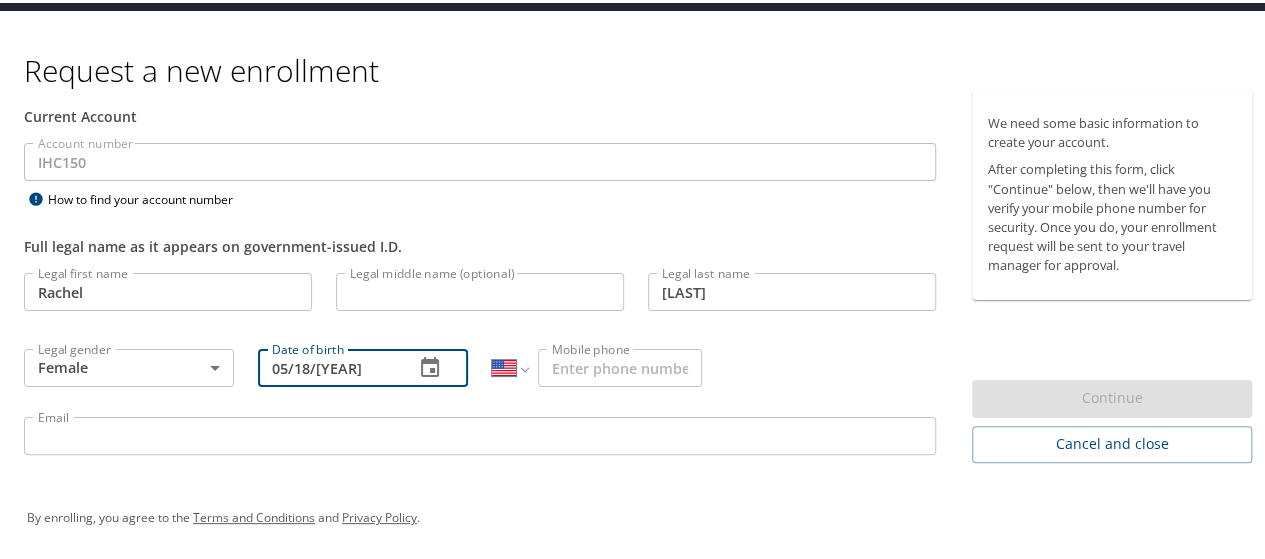type on "[DATE]" 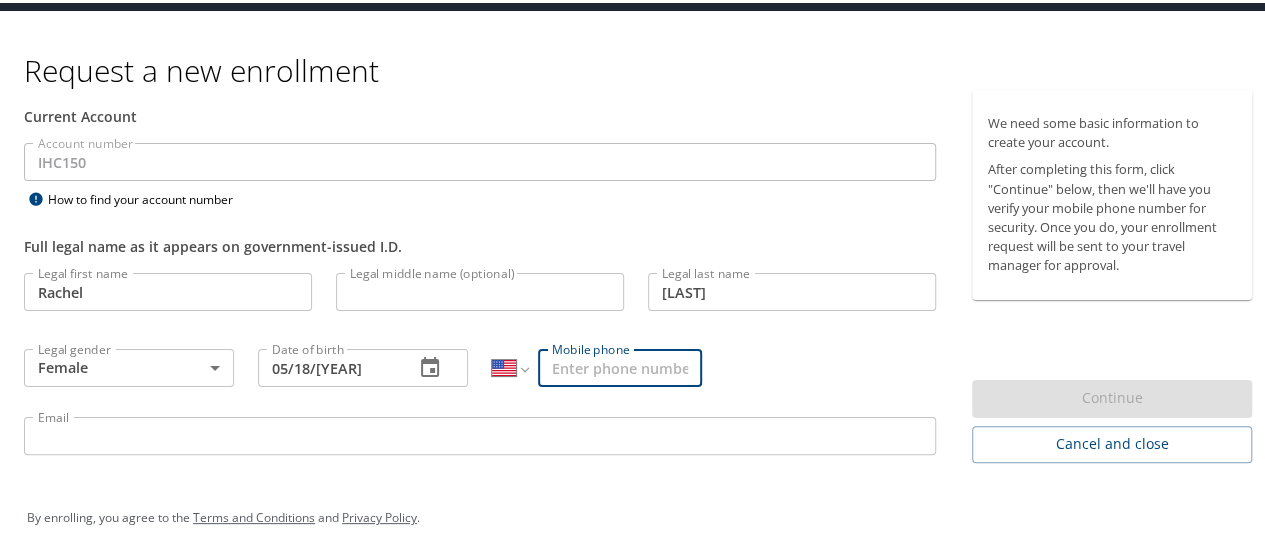 click on "Mobile phone" at bounding box center [620, 365] 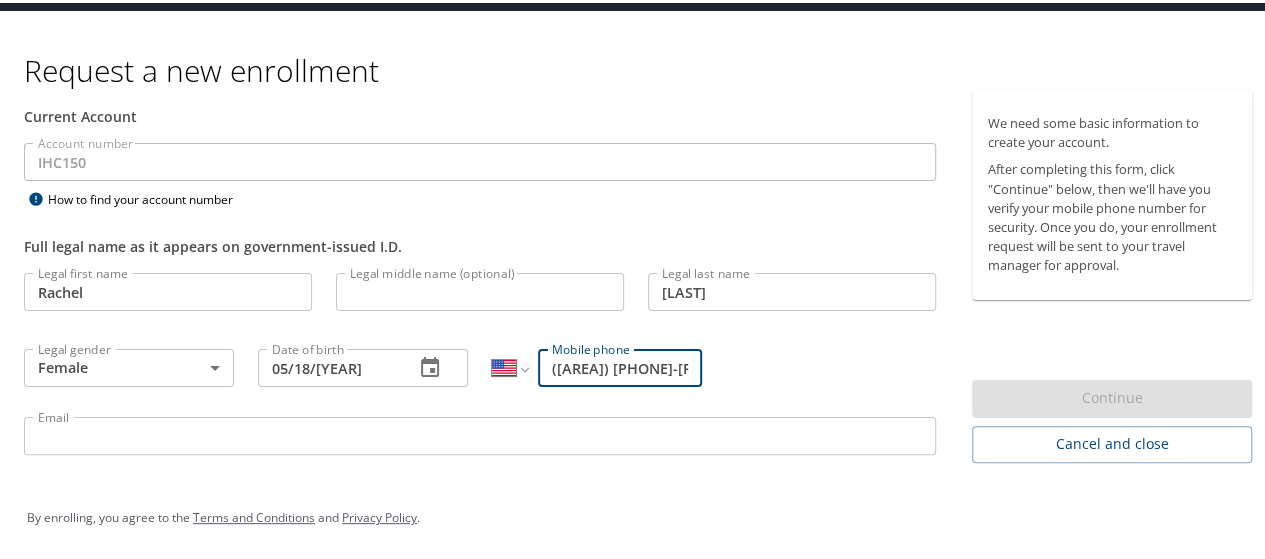 type on "[FIRST].[LAST]@[EXAMPLE.COM]" 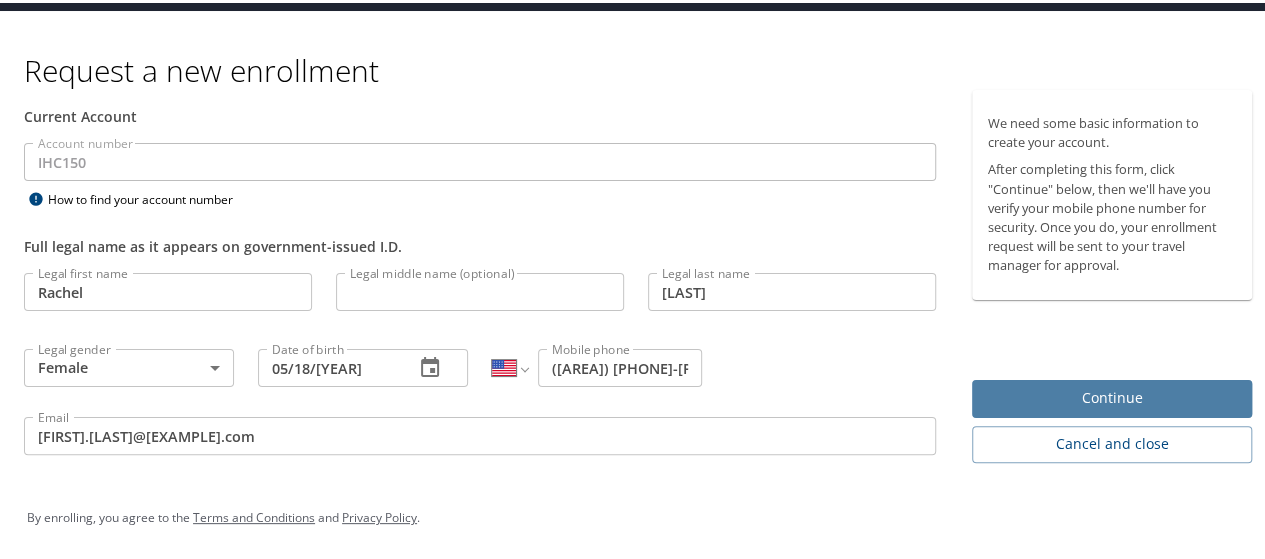 click on "Continue" at bounding box center (1112, 395) 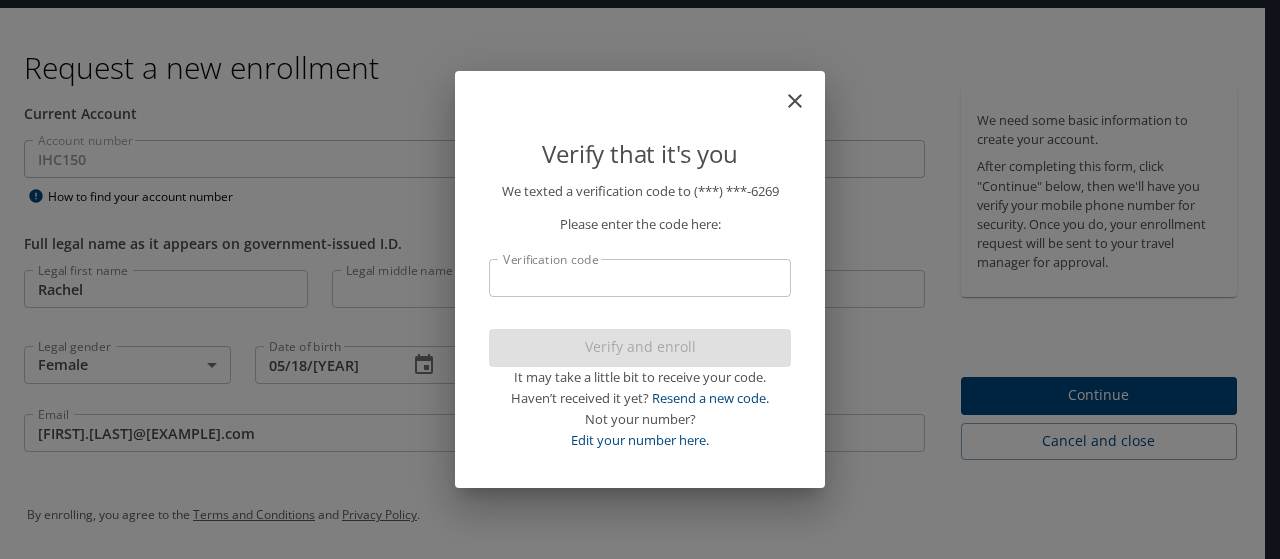 click on "Verification code" at bounding box center (640, 278) 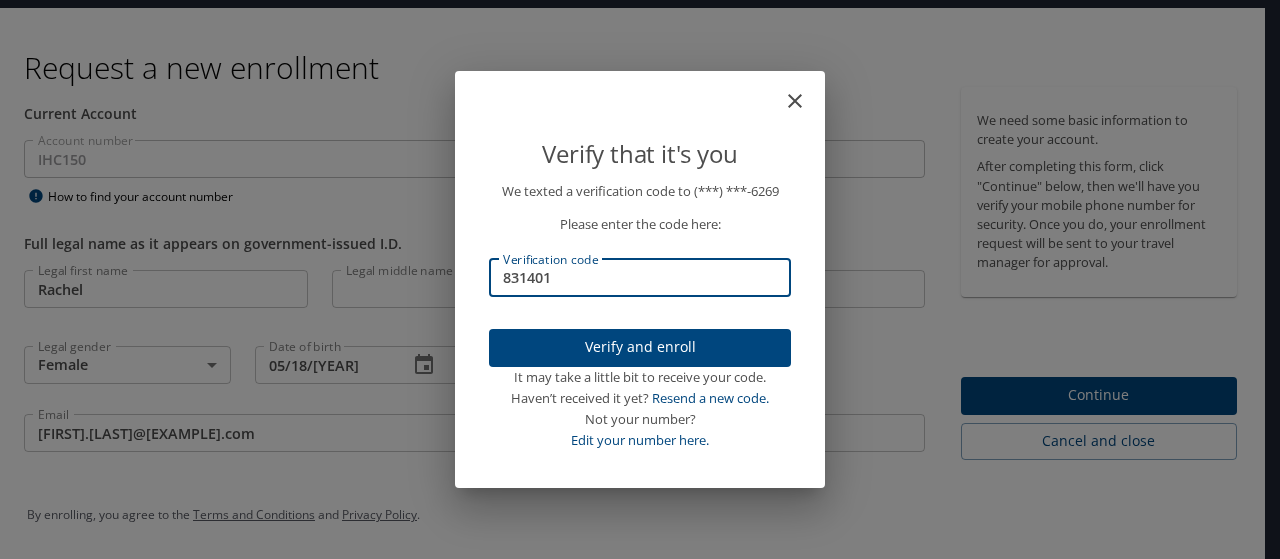type on "831401" 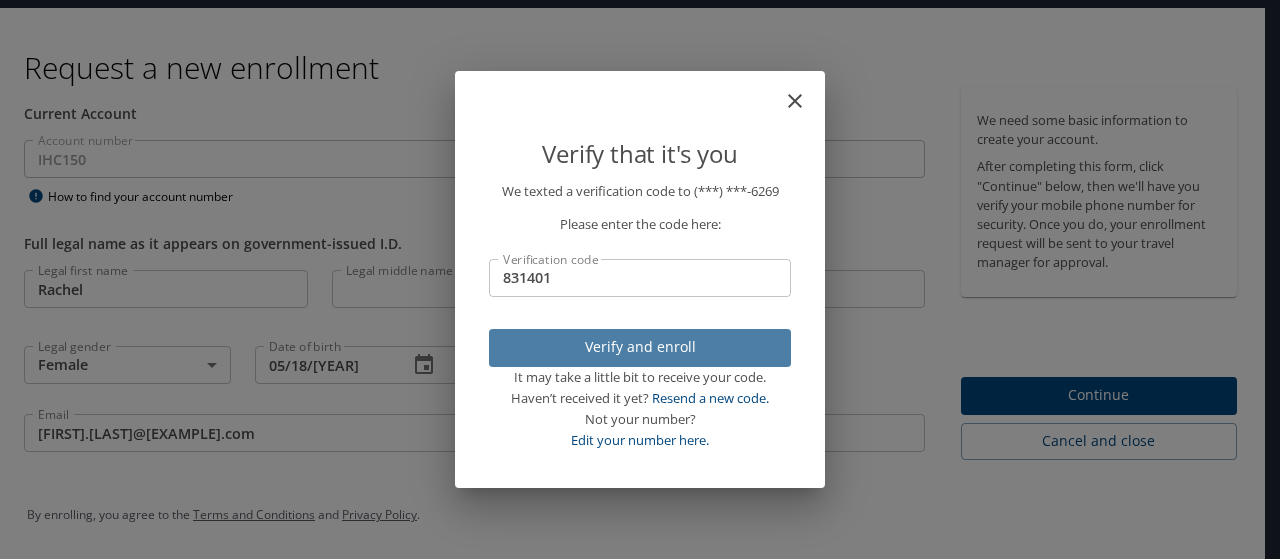 click on "Verify and enroll" at bounding box center (640, 347) 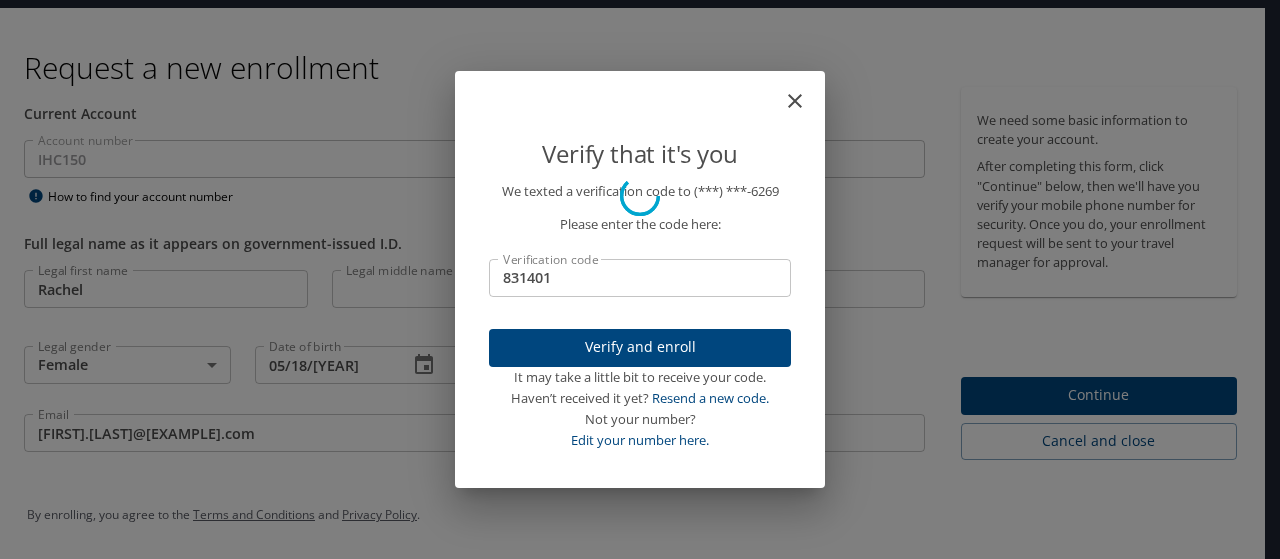 type 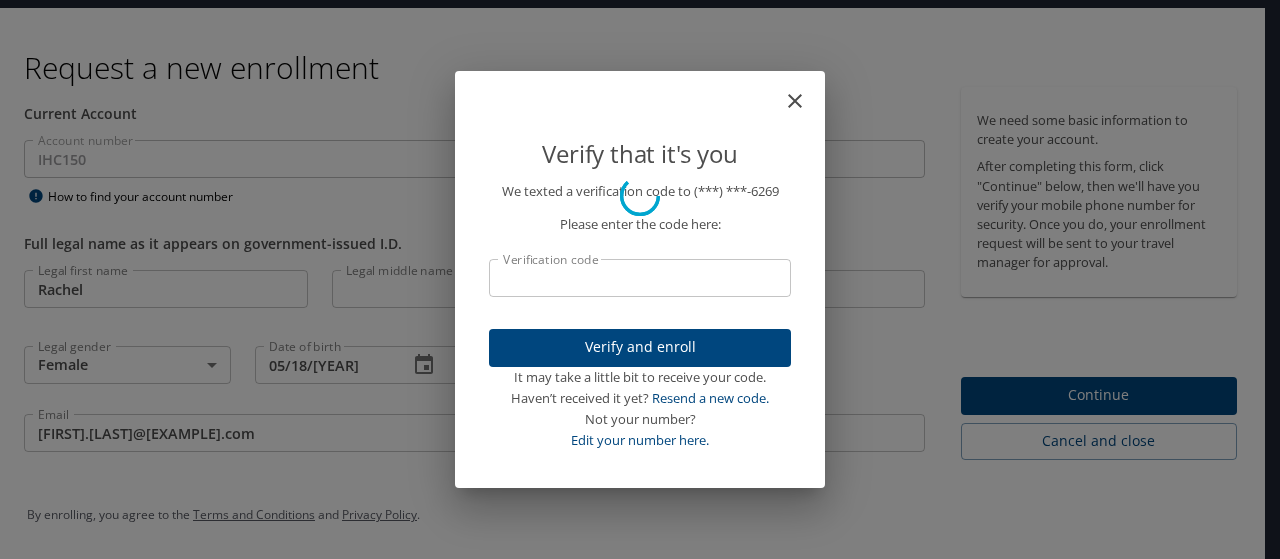 scroll, scrollTop: 0, scrollLeft: 0, axis: both 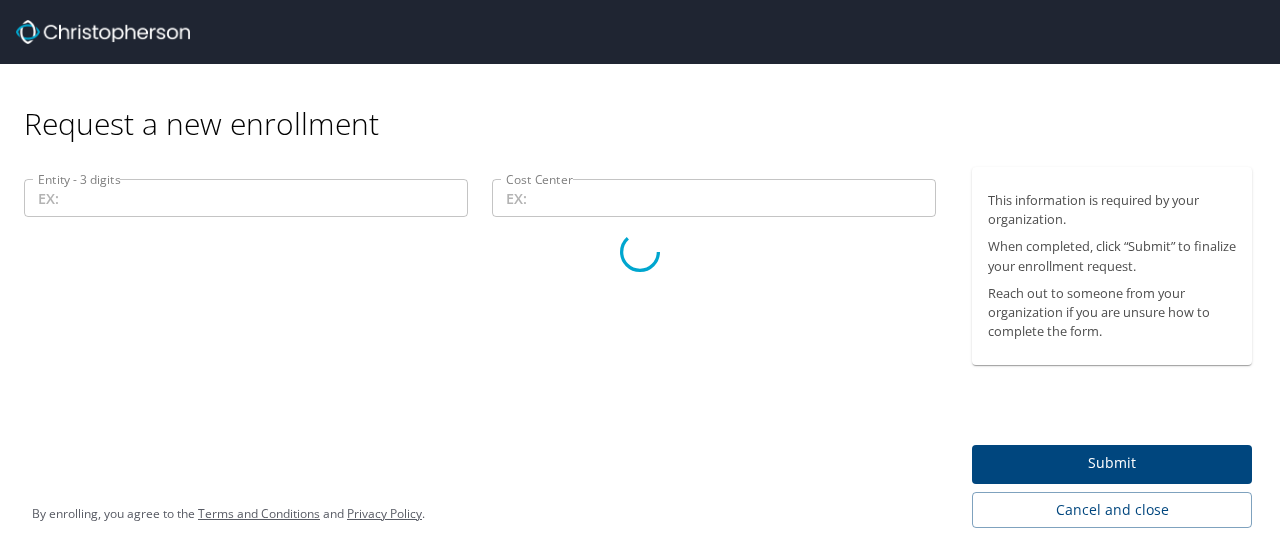 click at bounding box center [640, 251] 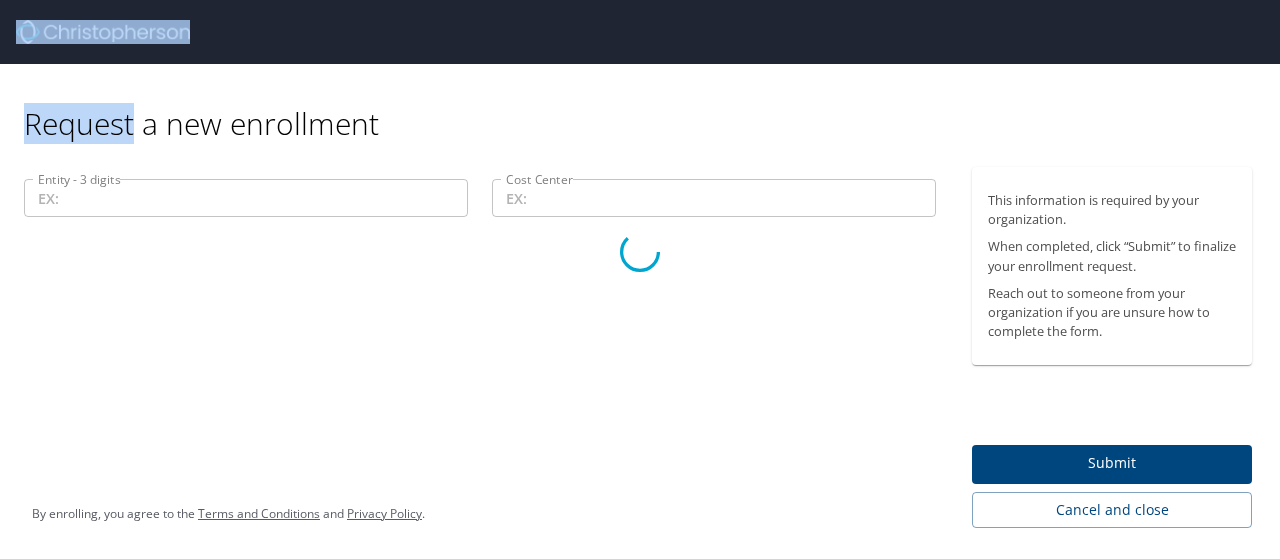 drag, startPoint x: 231, startPoint y: 201, endPoint x: 517, endPoint y: 204, distance: 286.01575 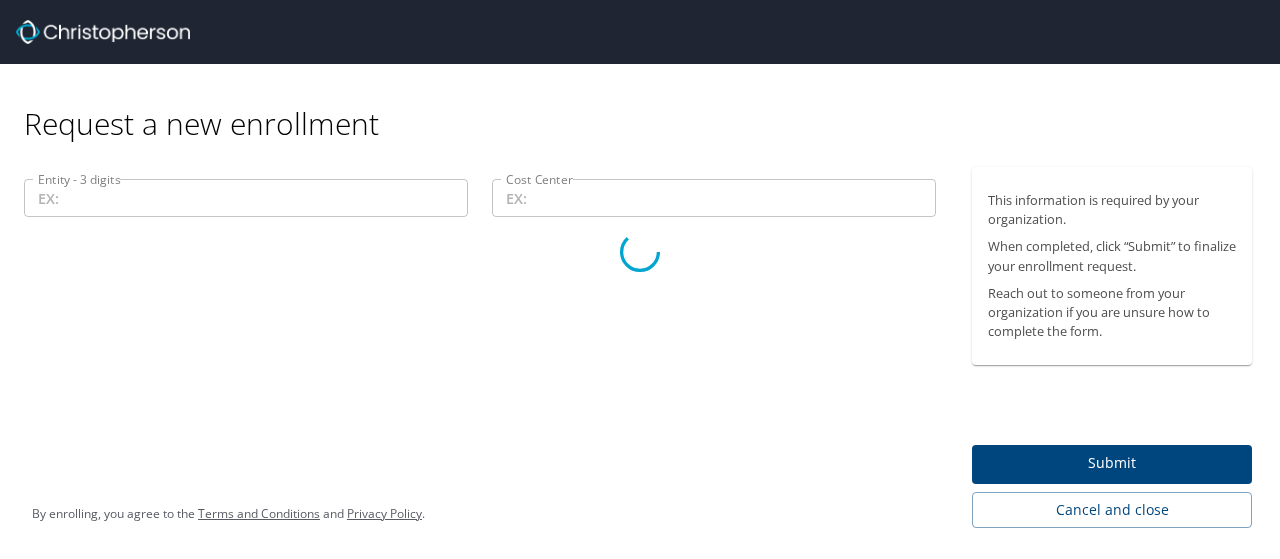 click at bounding box center (640, 251) 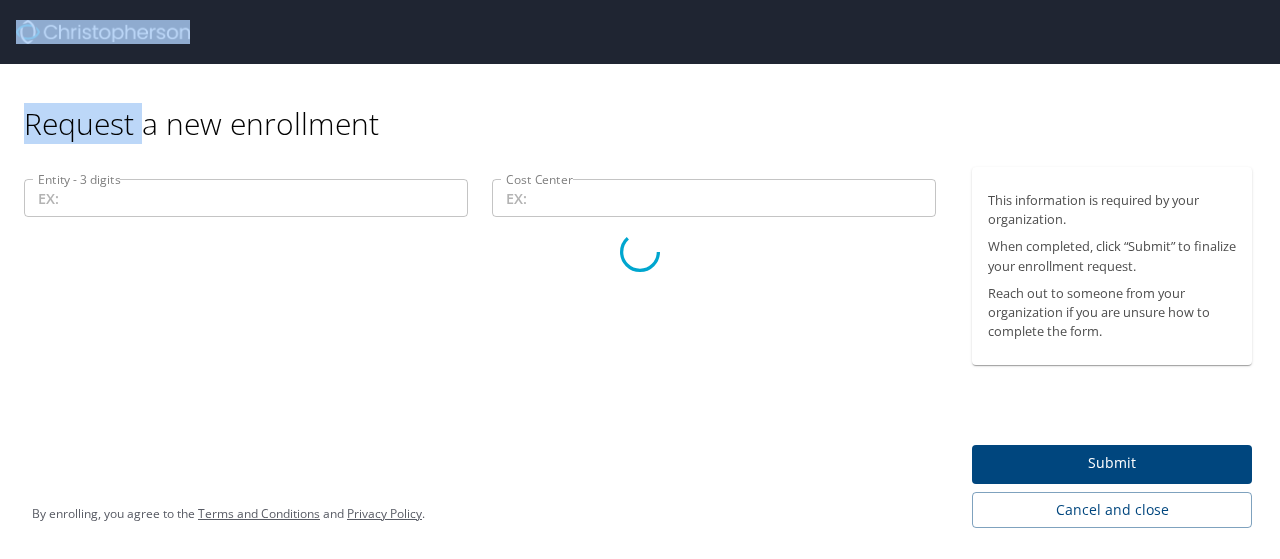 click at bounding box center [640, 251] 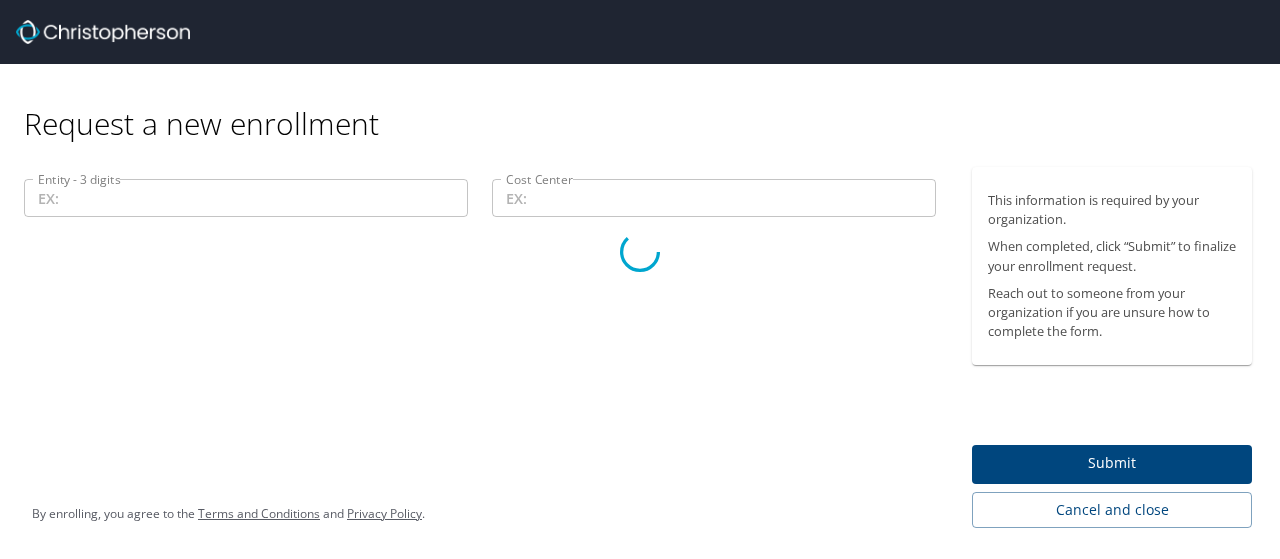 click at bounding box center (640, 251) 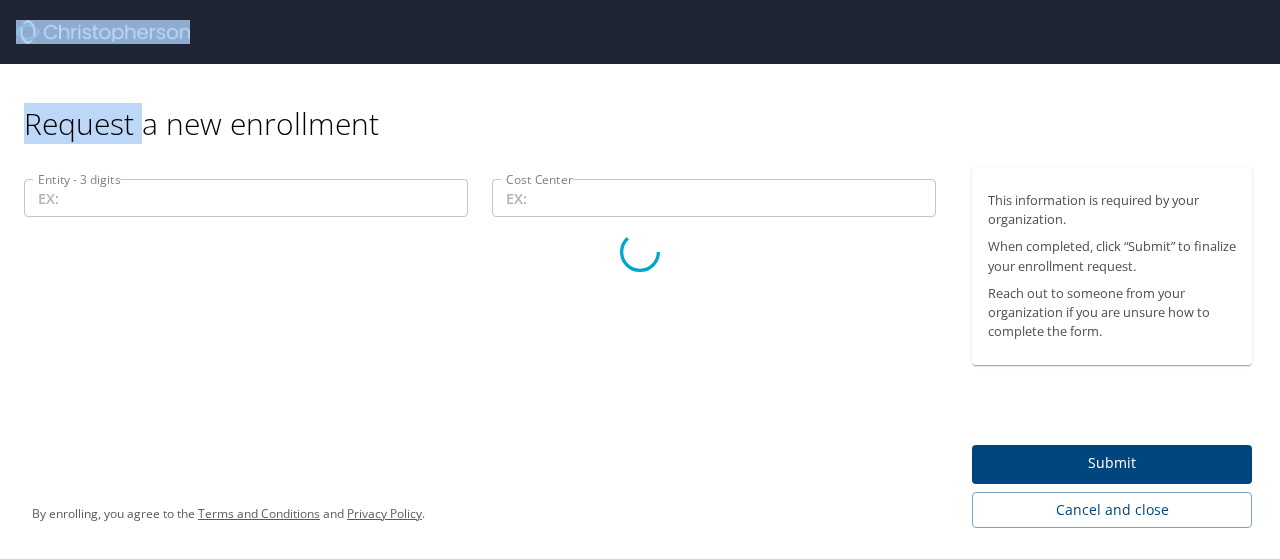 click at bounding box center [640, 251] 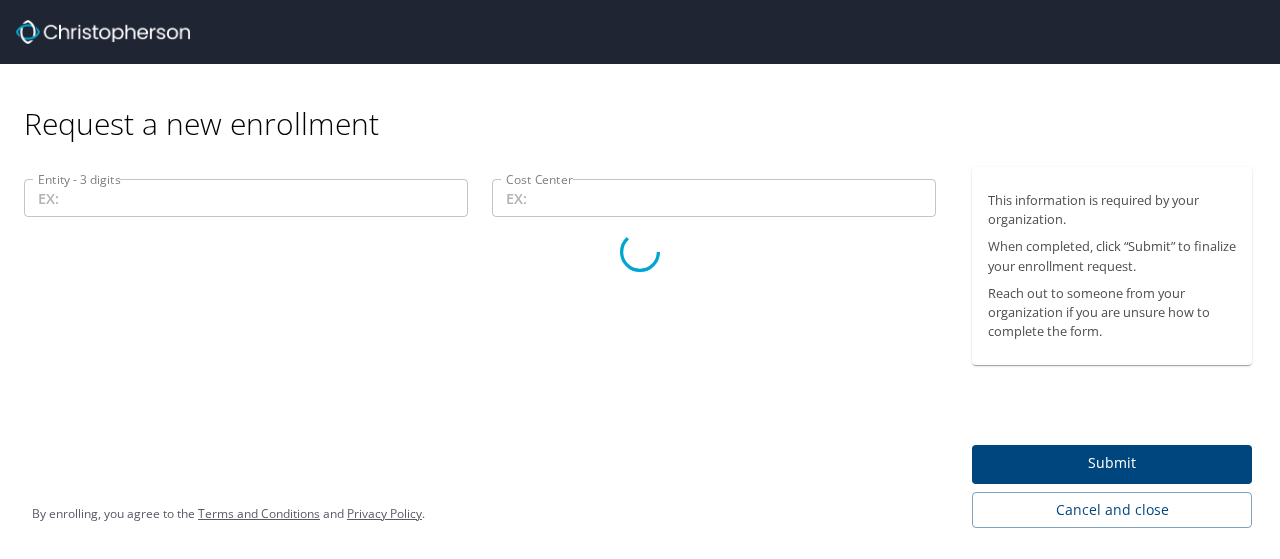 click at bounding box center [640, 251] 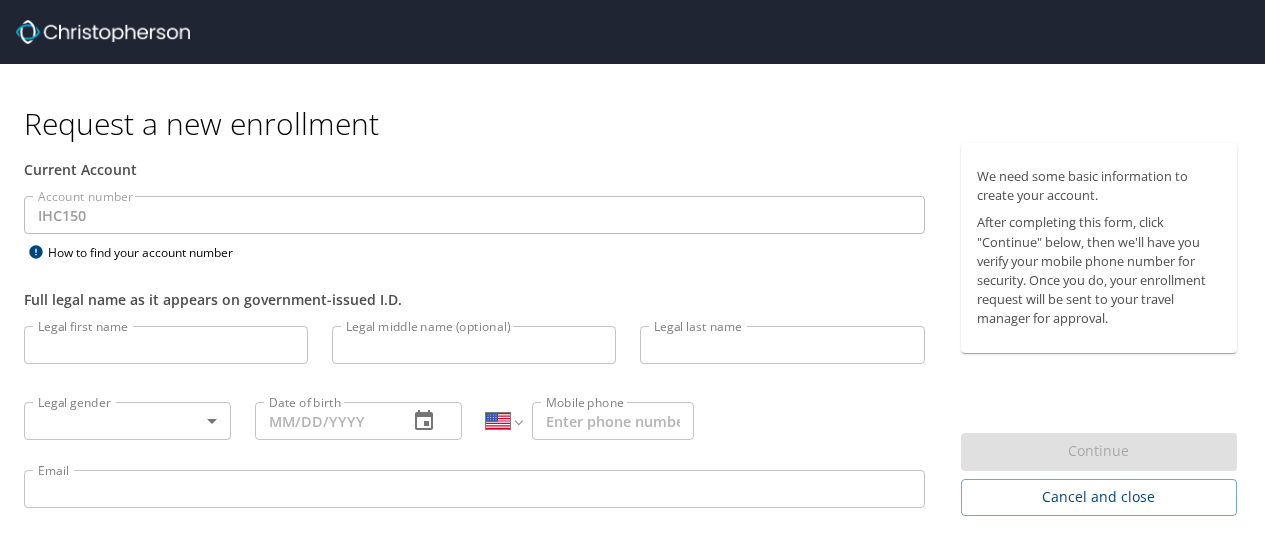 select on "US" 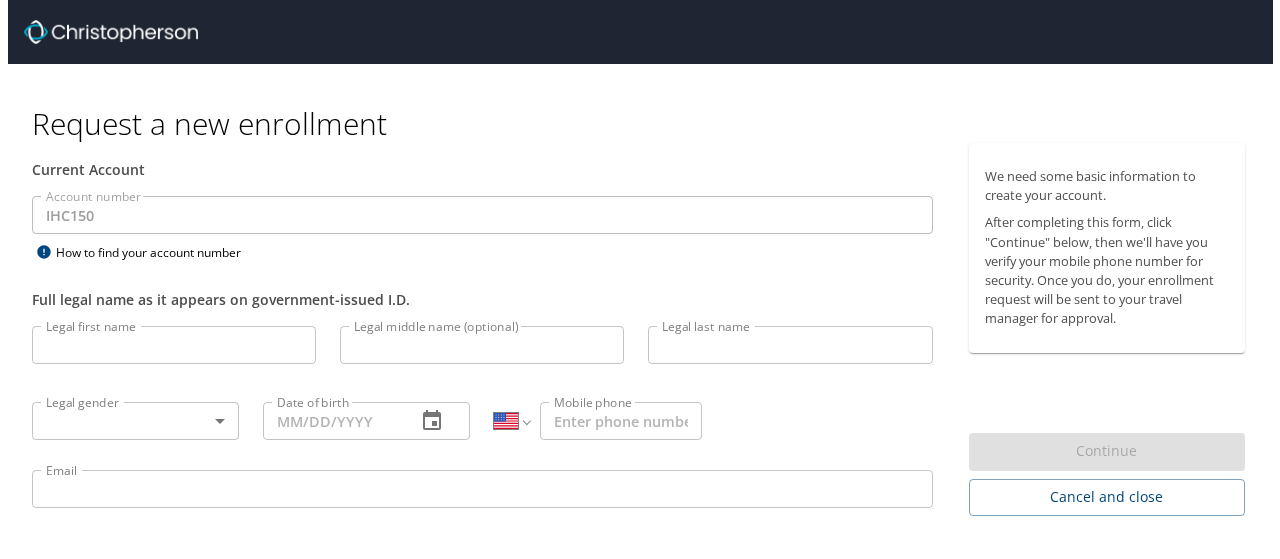 scroll, scrollTop: 0, scrollLeft: 0, axis: both 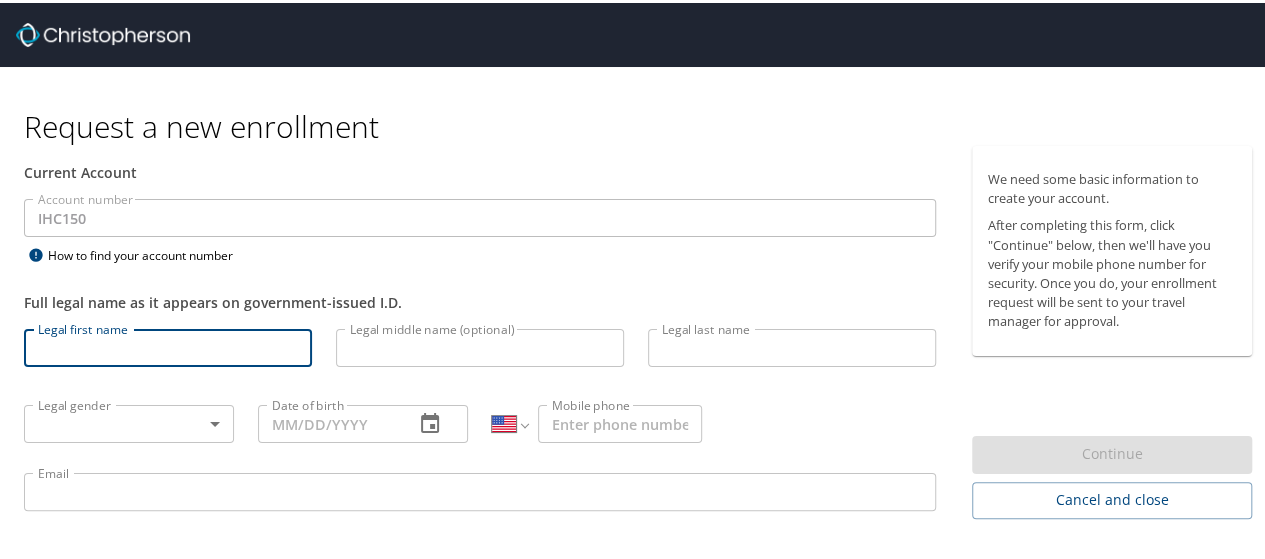 click on "Legal first name" at bounding box center [168, 345] 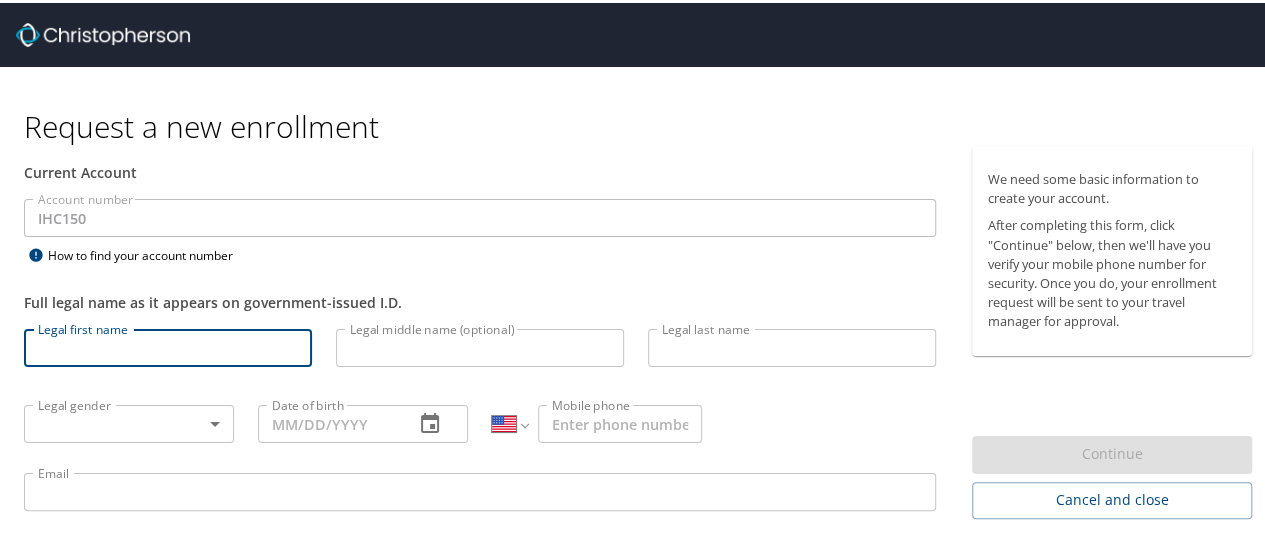 type on "Ryan" 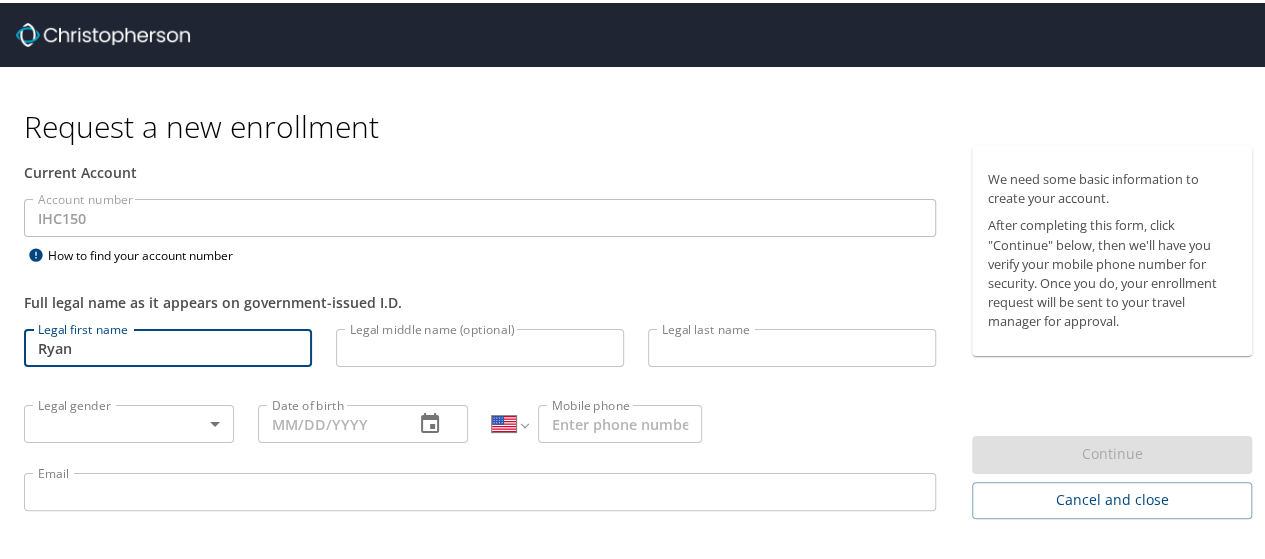 type on "[LAST]" 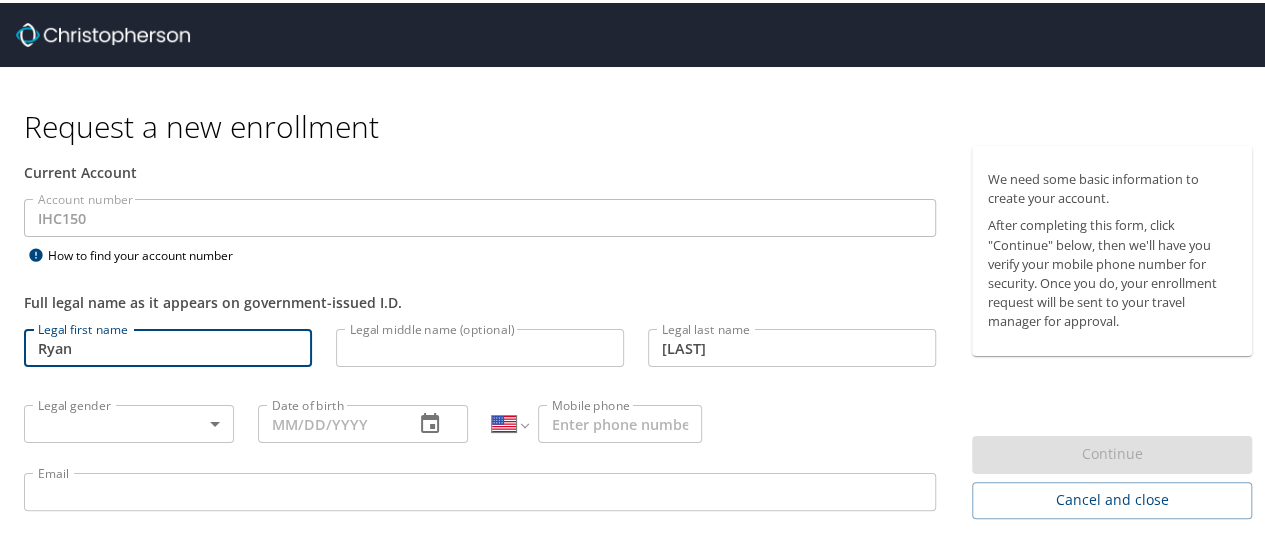 click on "Ryan" at bounding box center [168, 345] 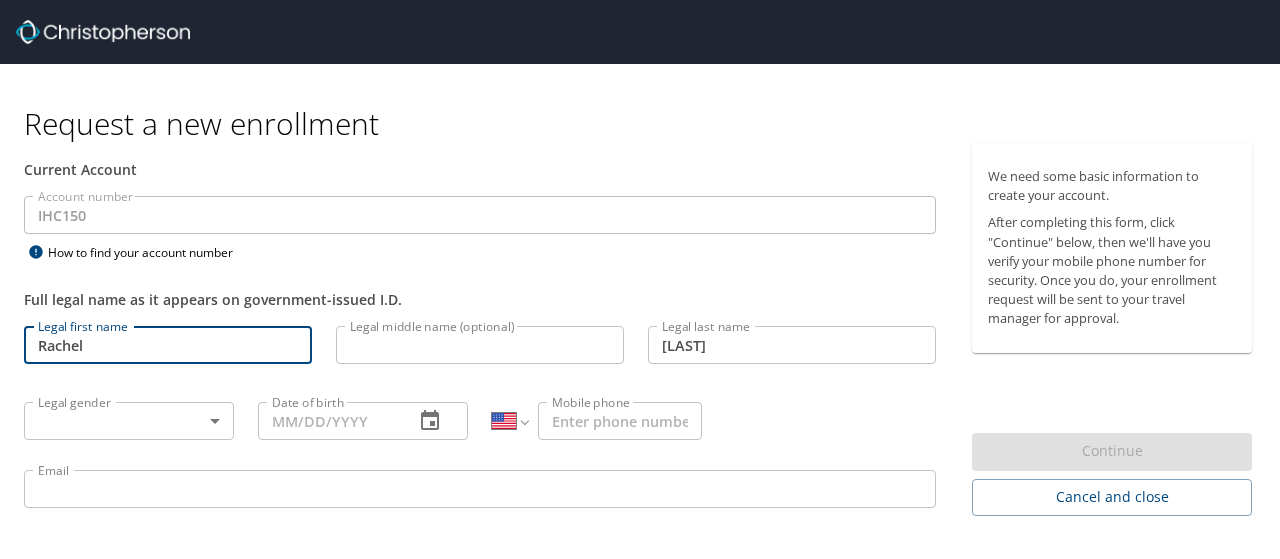 click on "Request a new enrollment Current Account Account number IHC150 Account number  How to find your account number Full legal name as it appears on government-issued I.D. Legal first name [FIRST] Legal first name Legal middle name (optional) Legal middle name (optional) Legal last name [LAST] Legal last name Legal gender ​ Legal gender Date of birth Date of birth International Afghanistan Åland Islands Albania Algeria American Samoa Andorra Angola Anguilla Antigua and Barbuda Argentina Armenia Aruba Ascension Island Australia Austria Azerbaijan Bahamas Bahrain Bangladesh Barbados Belarus Belgium Belize Benin Bermuda Bhutan Bolivia Bonaire, Sint Eustatius and Saba Bosnia and Herzegovina Botswana Brazil British Indian Ocean Territory Brunei Darussalam Bulgaria Burkina Faso Burma Burundi Cambodia Cameroon Canada Cape Verde Cayman Islands Central African Republic Chad Chile China Christmas Island Cocos (Keeling) Islands Colombia Comoros Congo Congo, Democratic Republic of the Cook Islands Costa Rica Cote d'Ivoire" at bounding box center (640, 279) 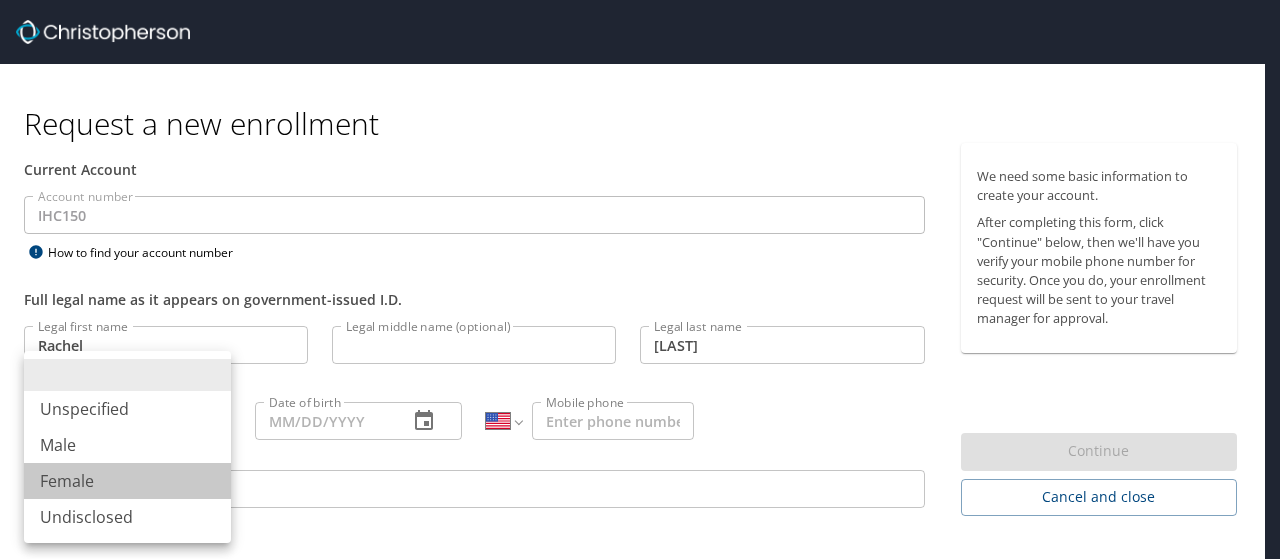 click on "Female" at bounding box center [127, 481] 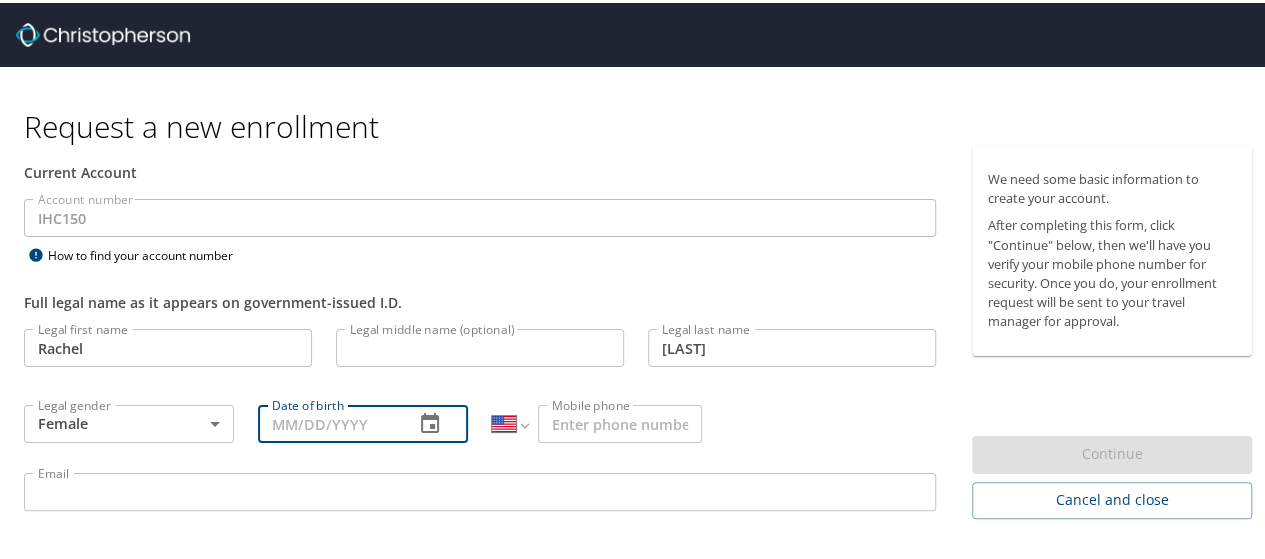 click on "Date of birth" at bounding box center (328, 421) 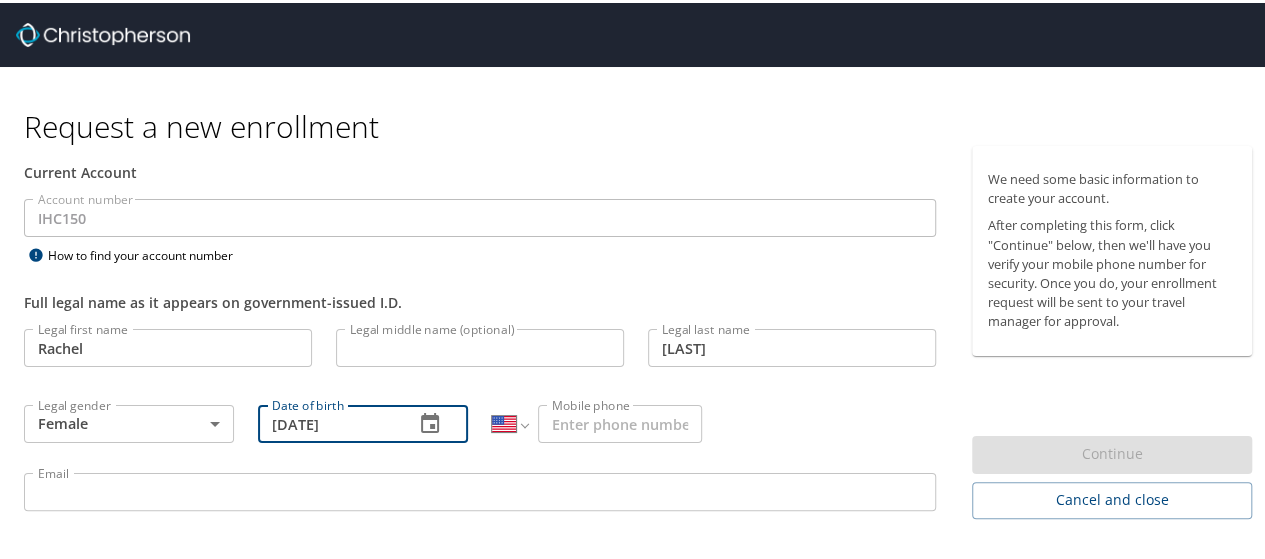 type on "[DATE]" 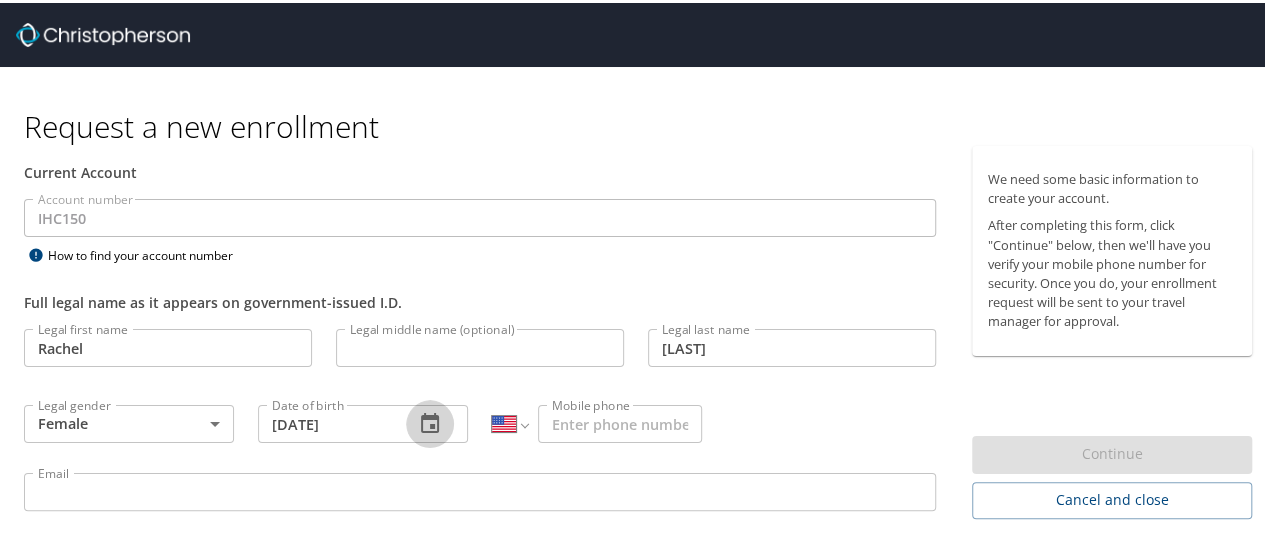 type 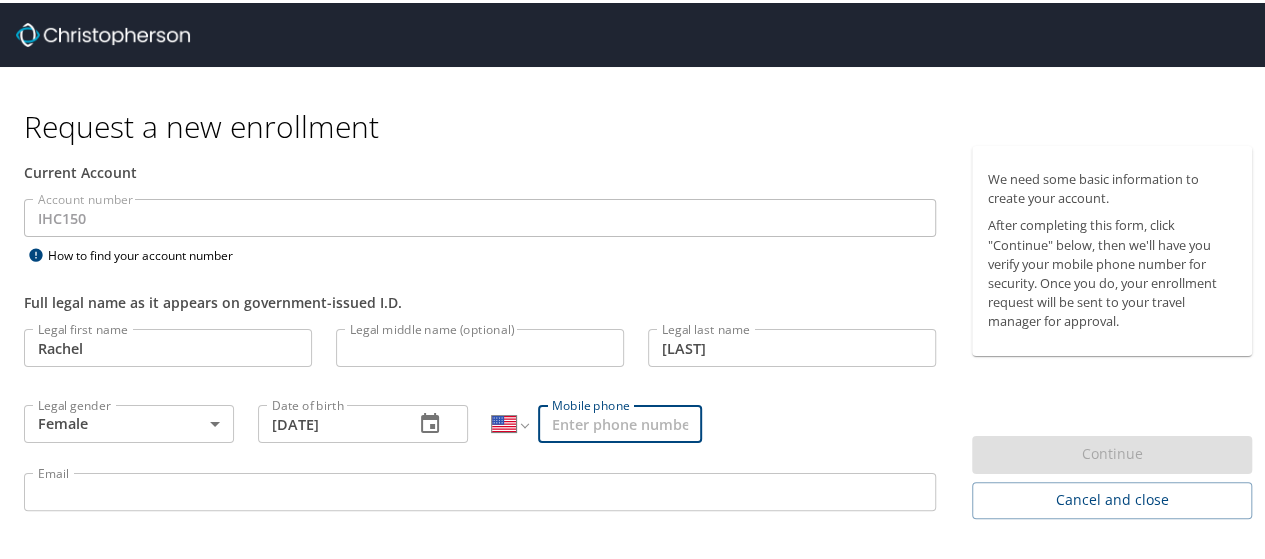 click on "Mobile phone" at bounding box center [620, 421] 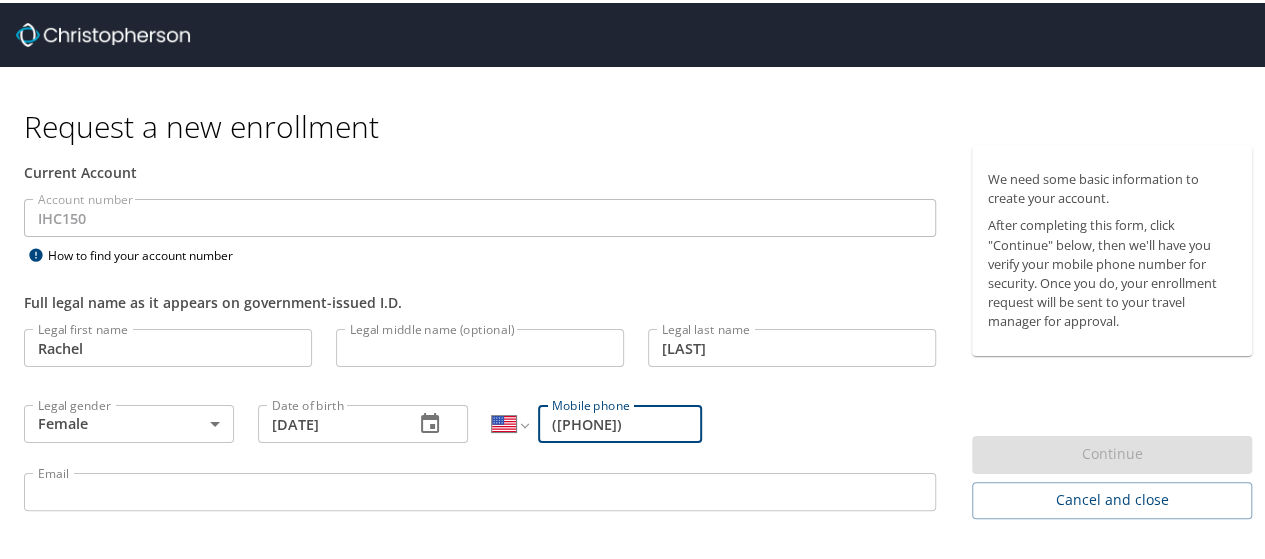 type on "[FIRST].[LAST]@[EXAMPLE.COM]" 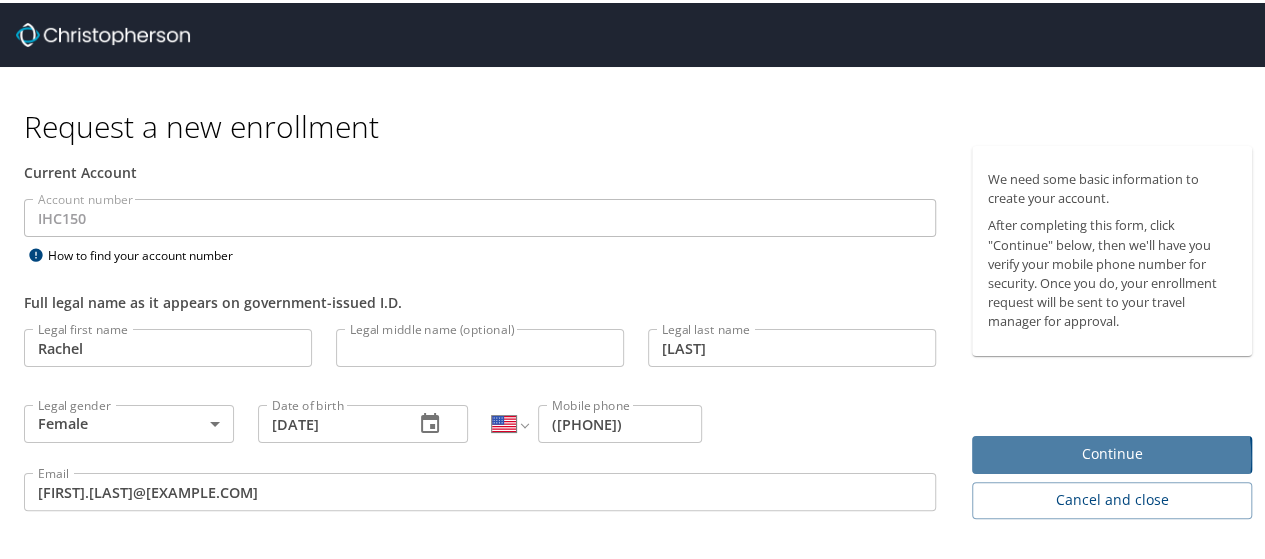 click on "Continue" at bounding box center [1112, 451] 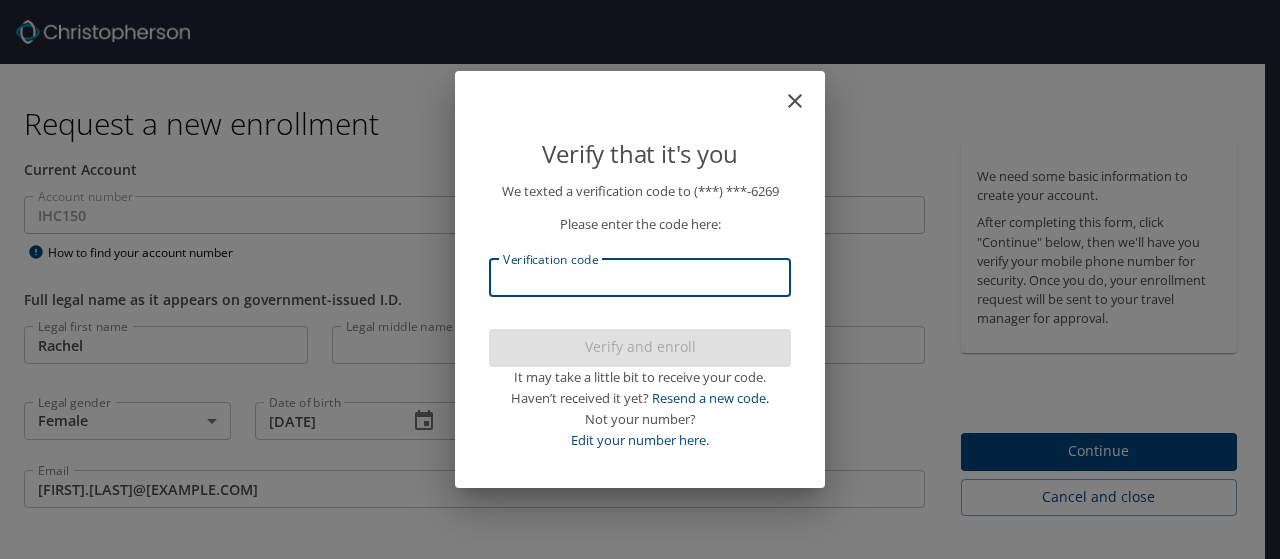 click on "Verification code" at bounding box center [640, 278] 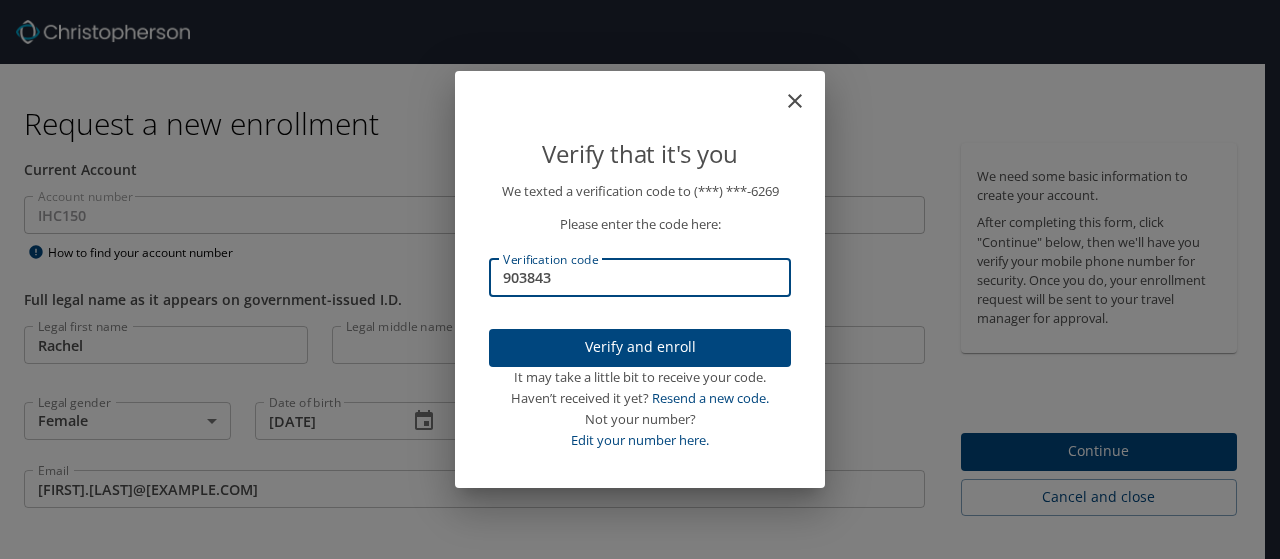 type on "903843" 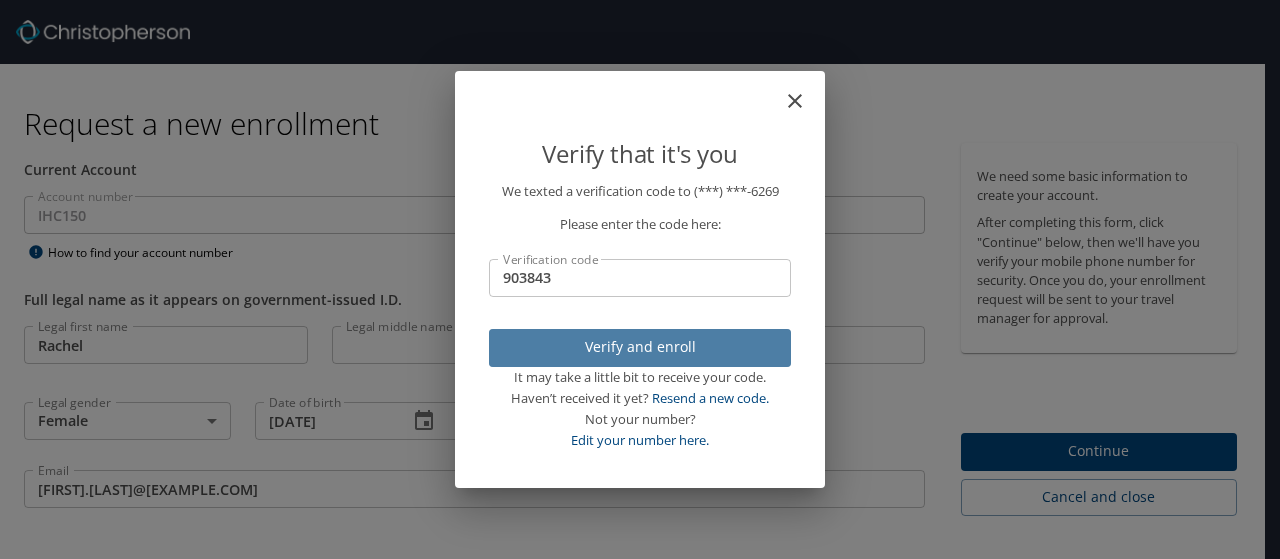 click on "Verify and enroll" at bounding box center [640, 347] 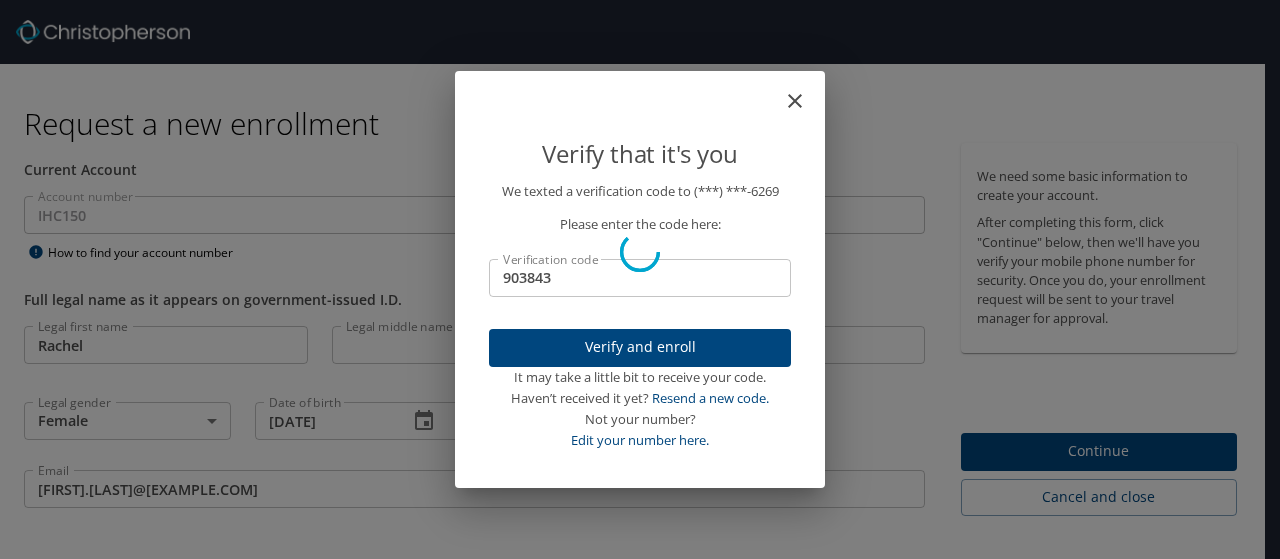 type 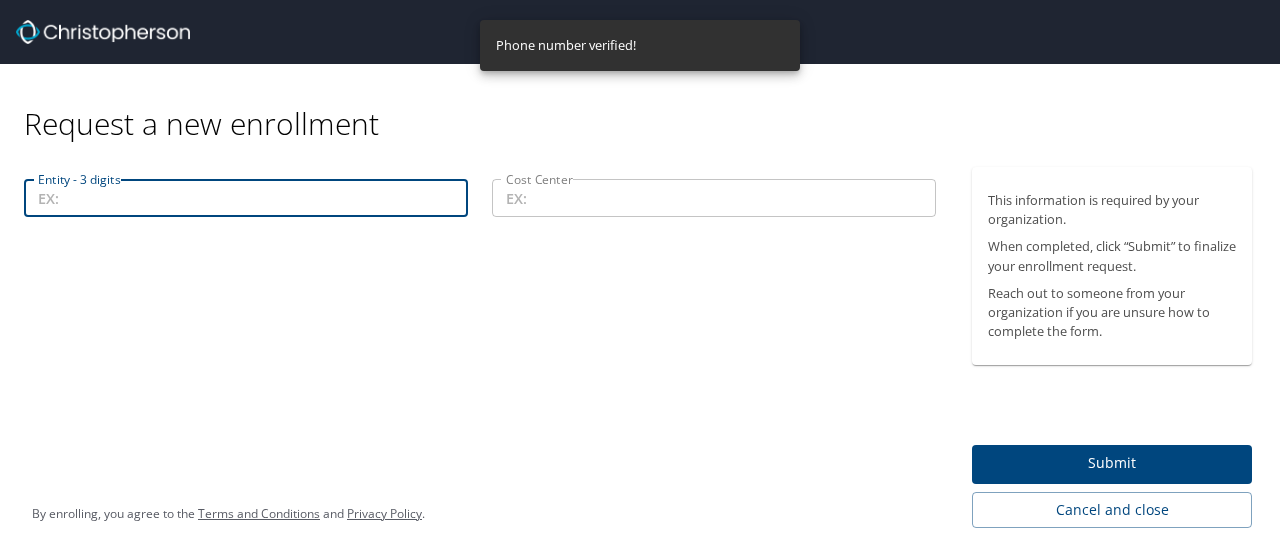 click on "Entity - 3 digits" at bounding box center [246, 198] 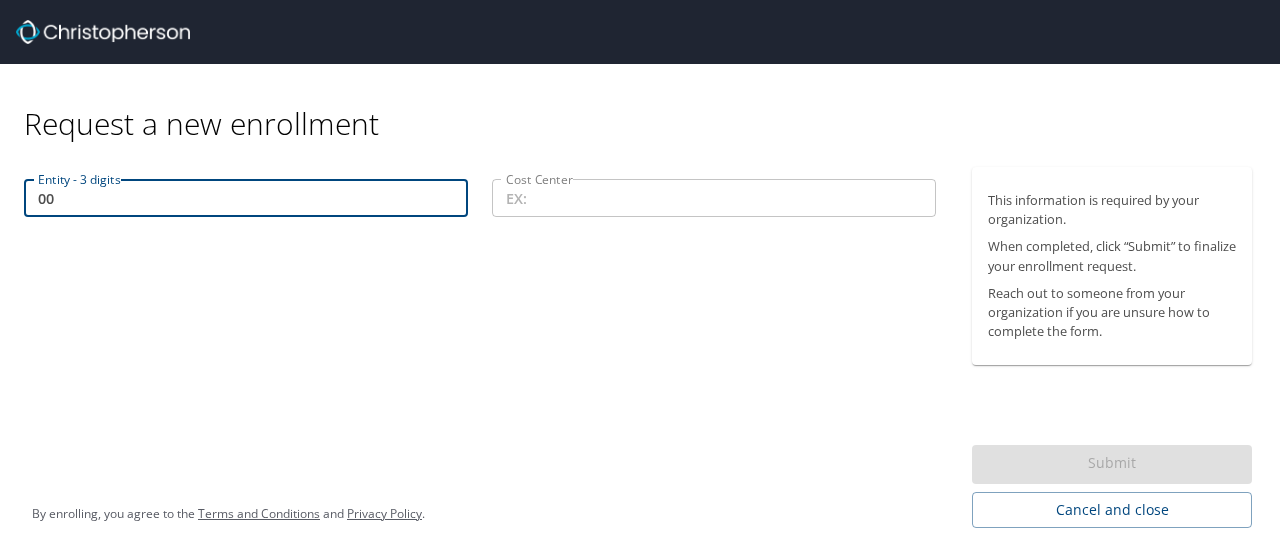 paste on "Code 305-57007" 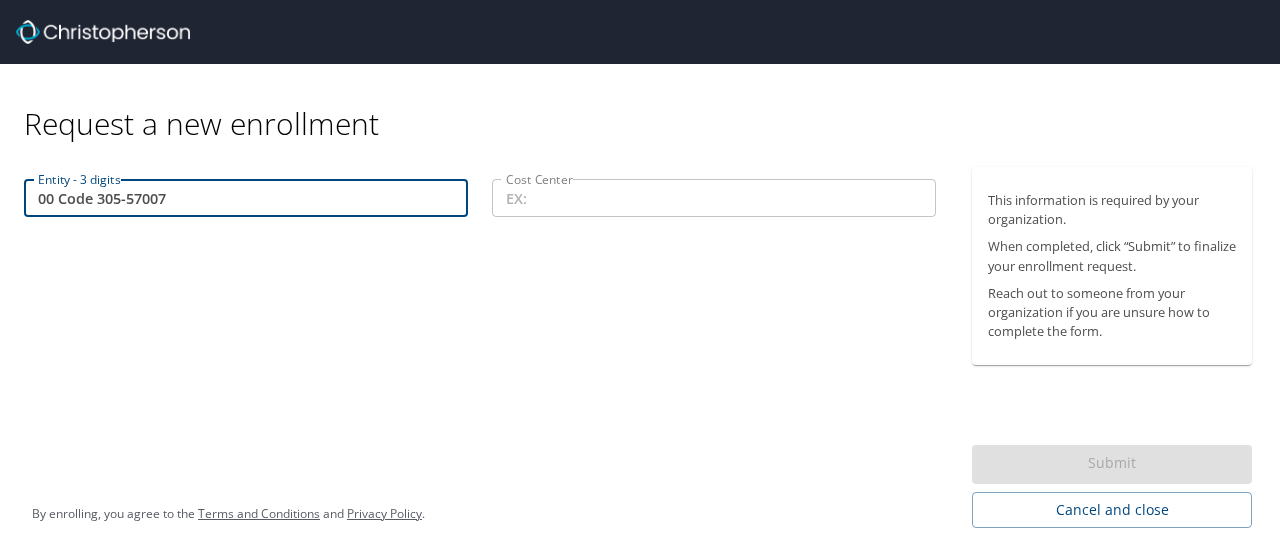 click on "00 Code 305-57007" at bounding box center [246, 198] 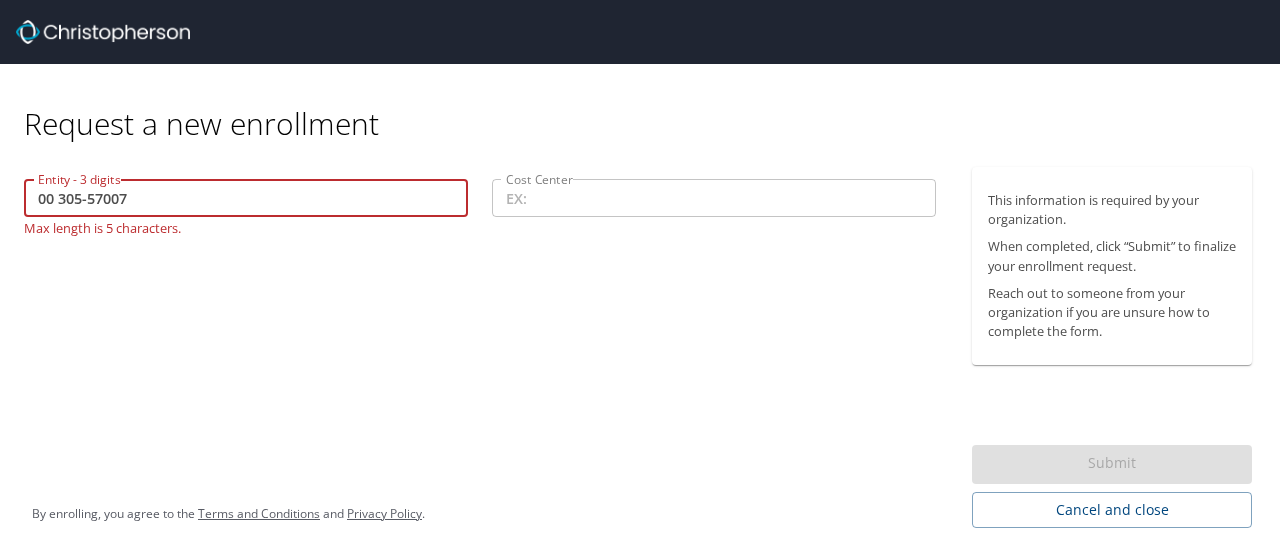 click on "00 305-57007" at bounding box center (246, 198) 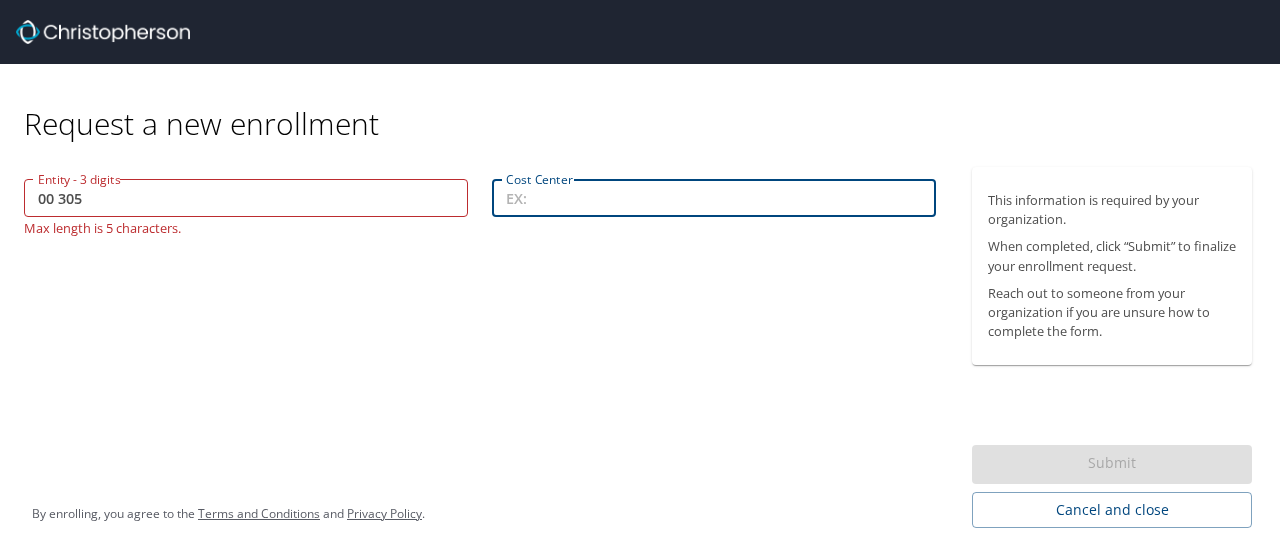 click on "Cost Center" at bounding box center (714, 198) 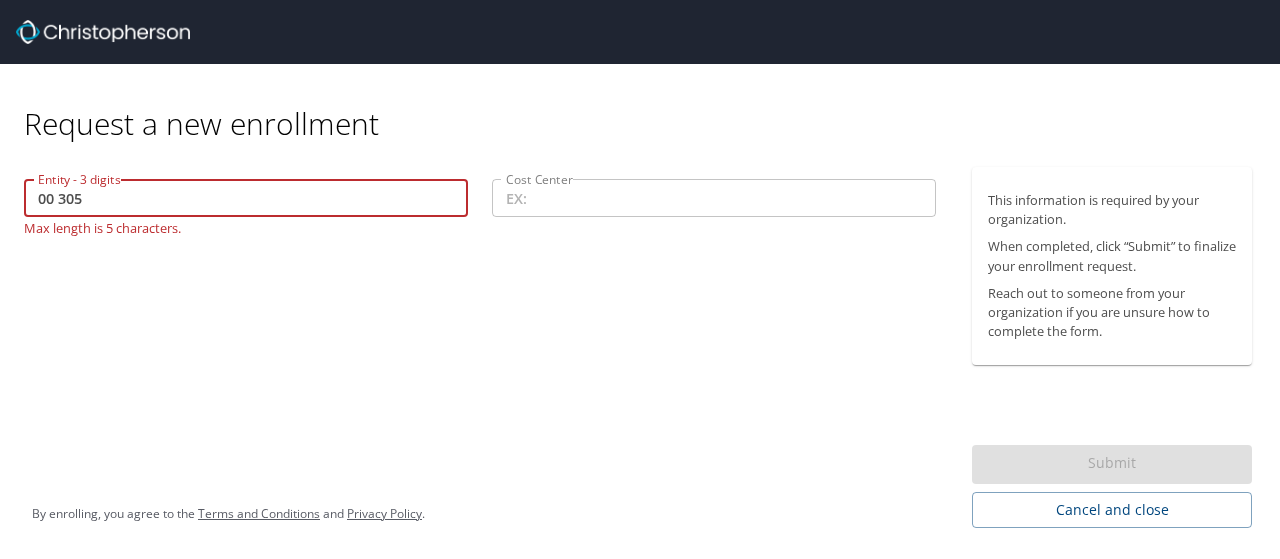 click on "00 305" at bounding box center [246, 198] 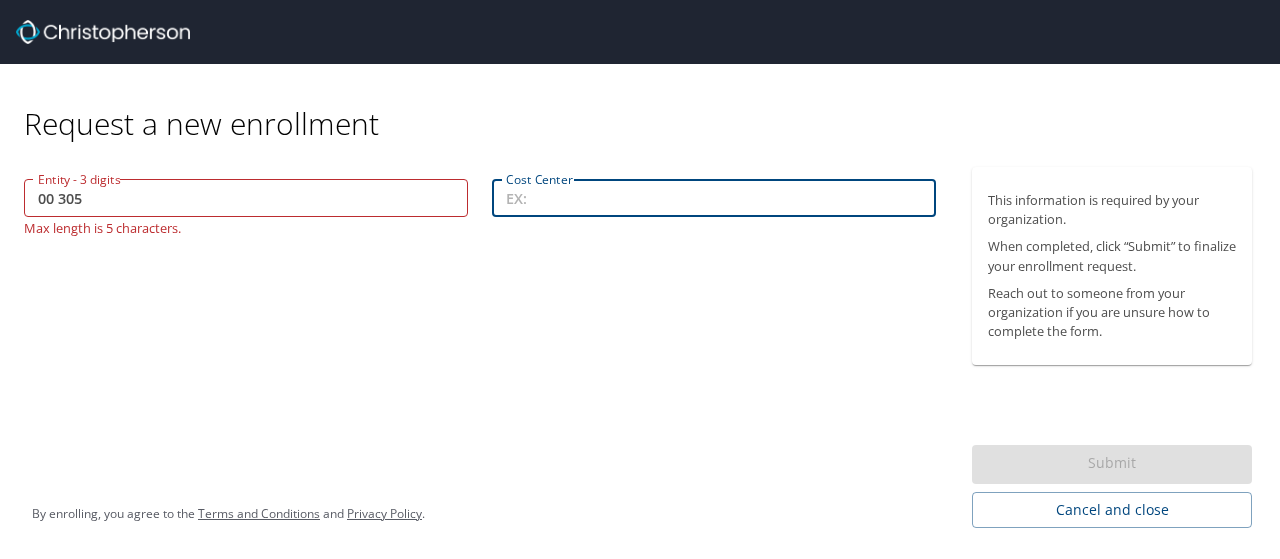 click on "00 305" at bounding box center [246, 198] 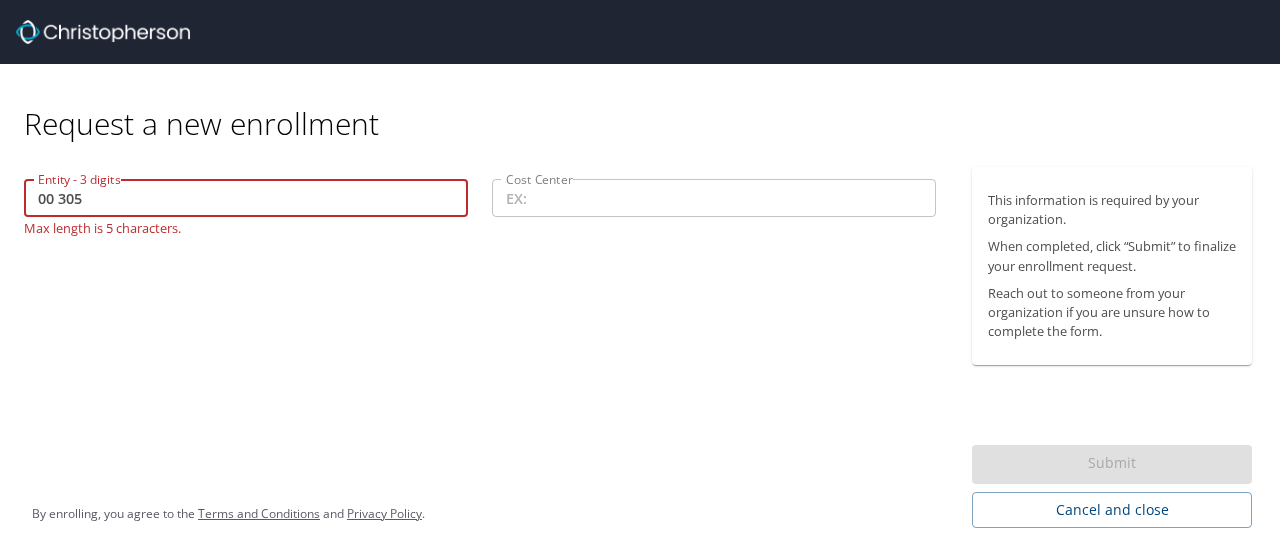 drag, startPoint x: 144, startPoint y: 199, endPoint x: 0, endPoint y: 175, distance: 145.9863 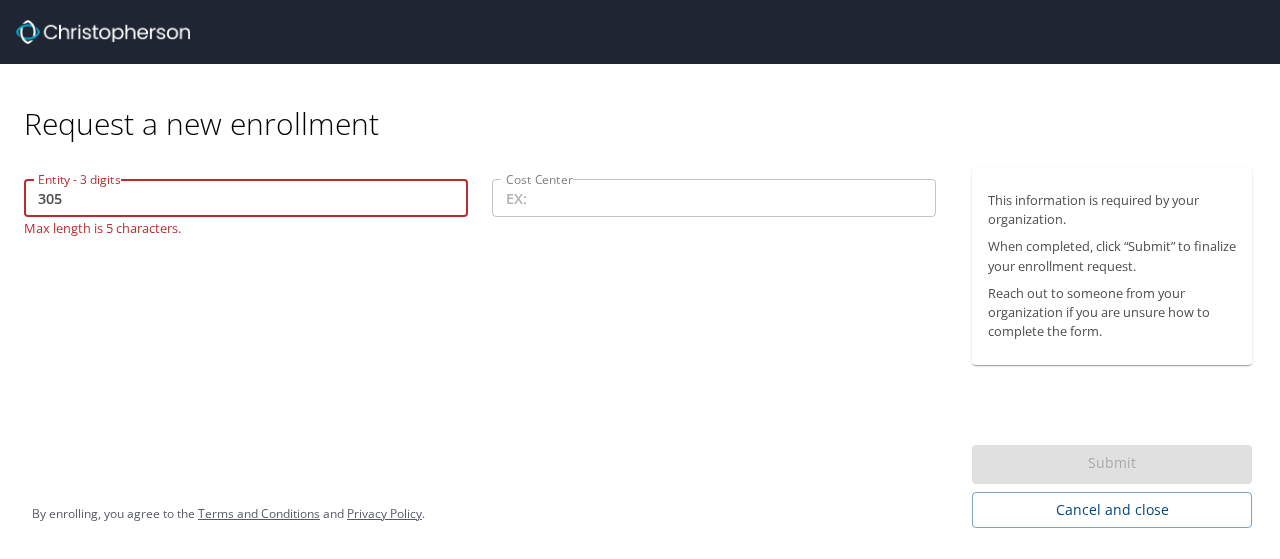 click on "Cost Center" at bounding box center (714, 198) 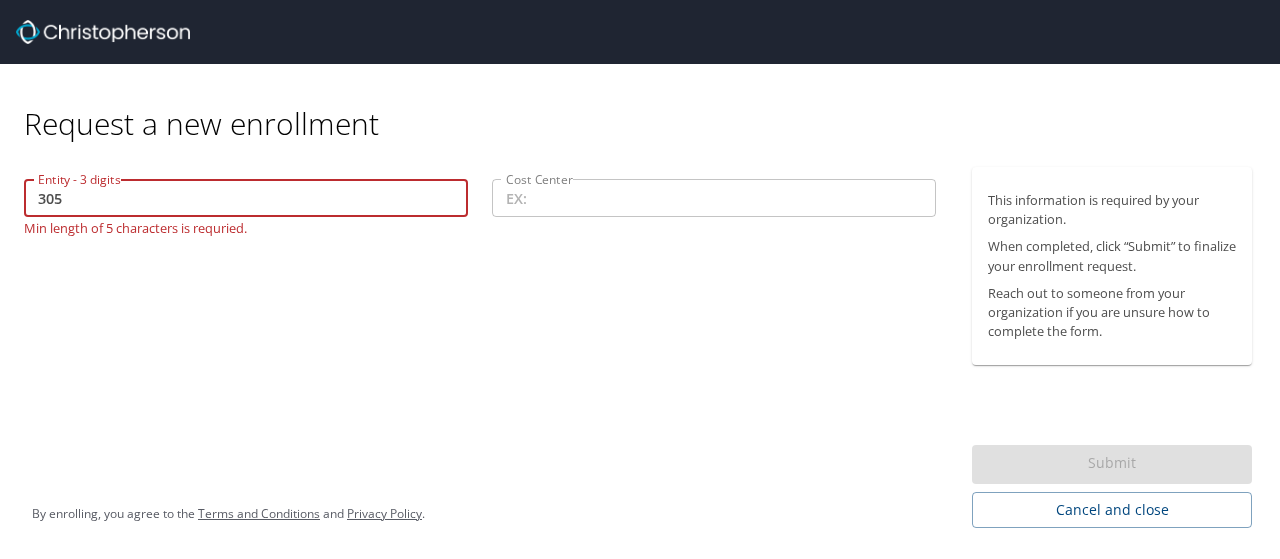 drag, startPoint x: 184, startPoint y: 193, endPoint x: 0, endPoint y: 150, distance: 188.95767 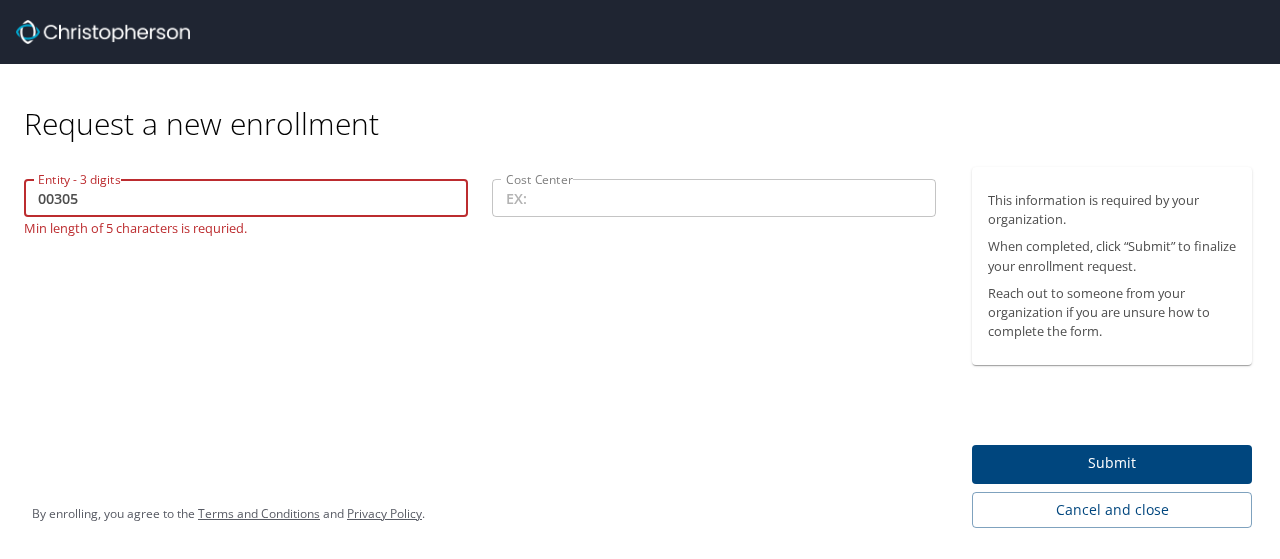 type on "00305" 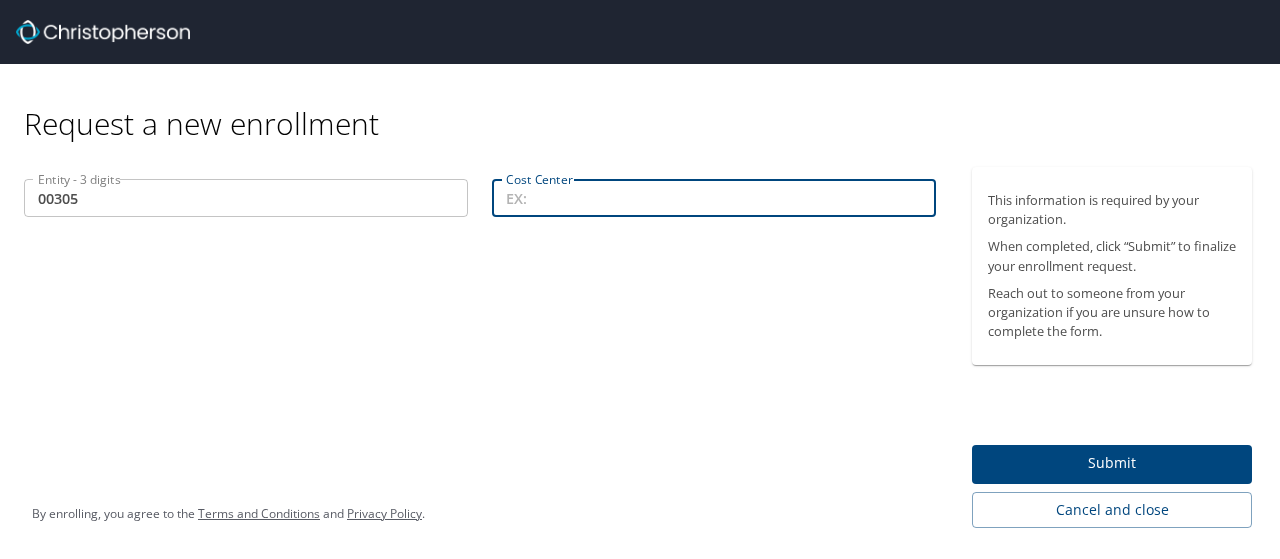 click on "Cost Center" at bounding box center (714, 198) 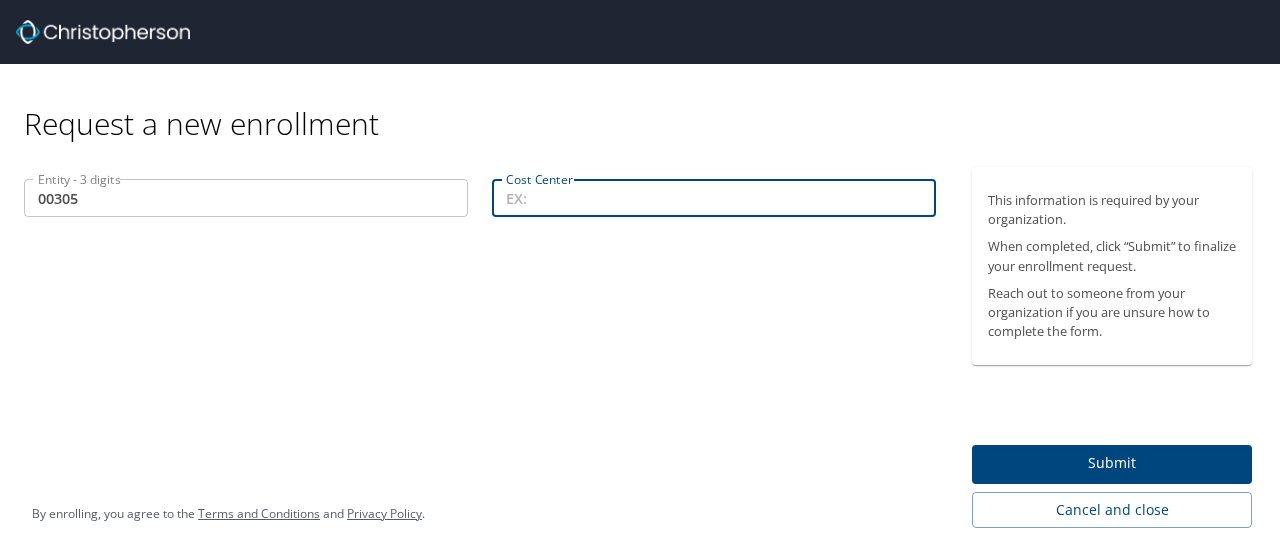 paste on "Code 305-57007" 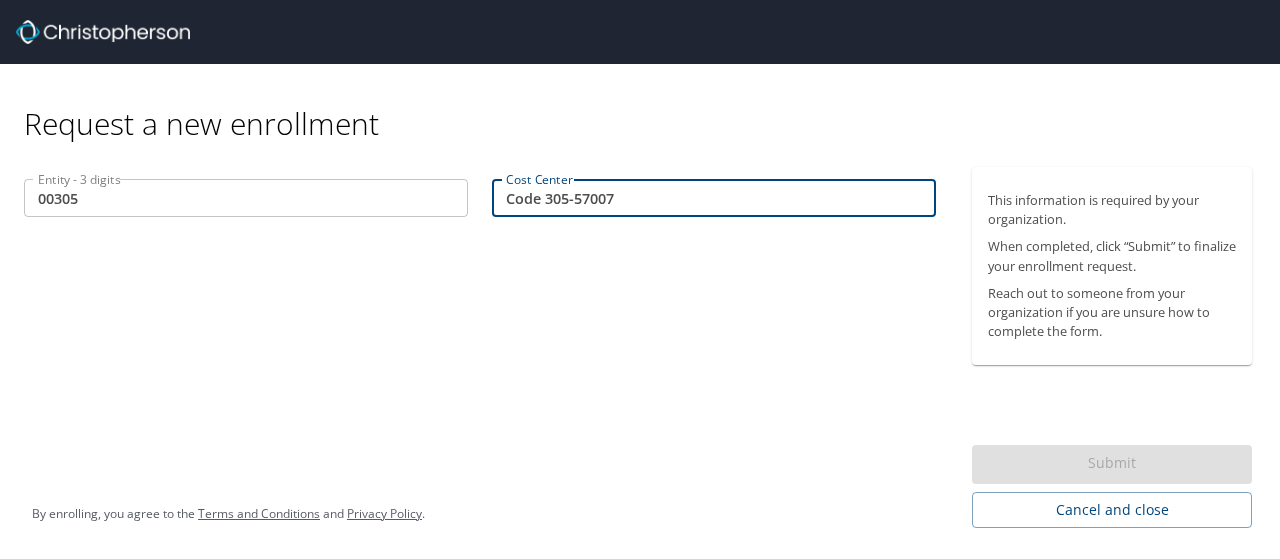 drag, startPoint x: 546, startPoint y: 196, endPoint x: 84, endPoint y: 169, distance: 462.7883 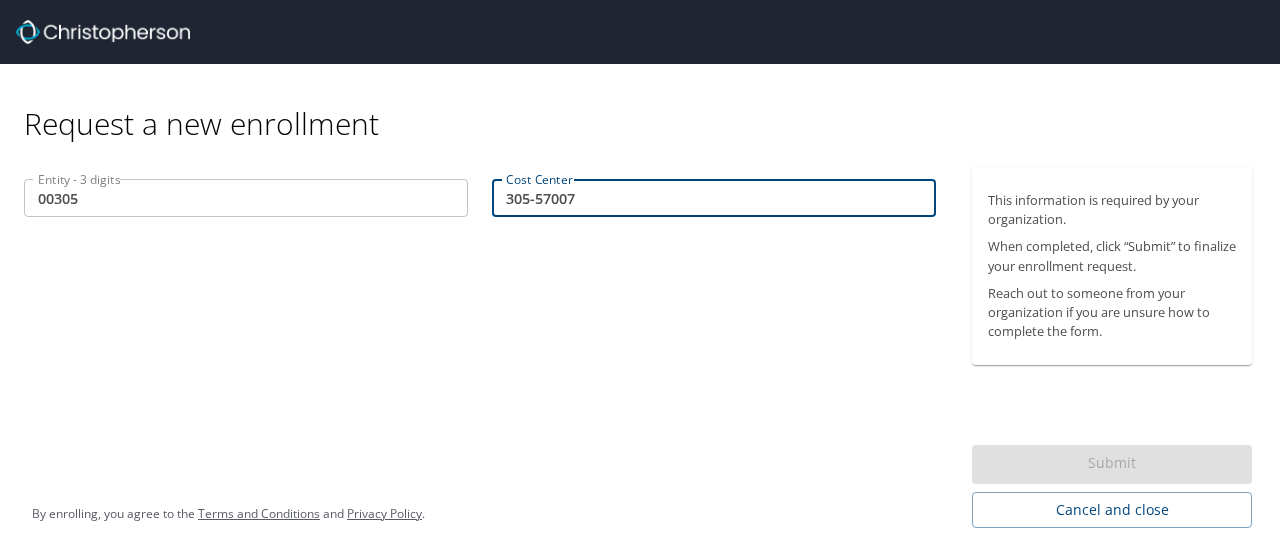 drag, startPoint x: 437, startPoint y: 321, endPoint x: 640, endPoint y: 299, distance: 204.18864 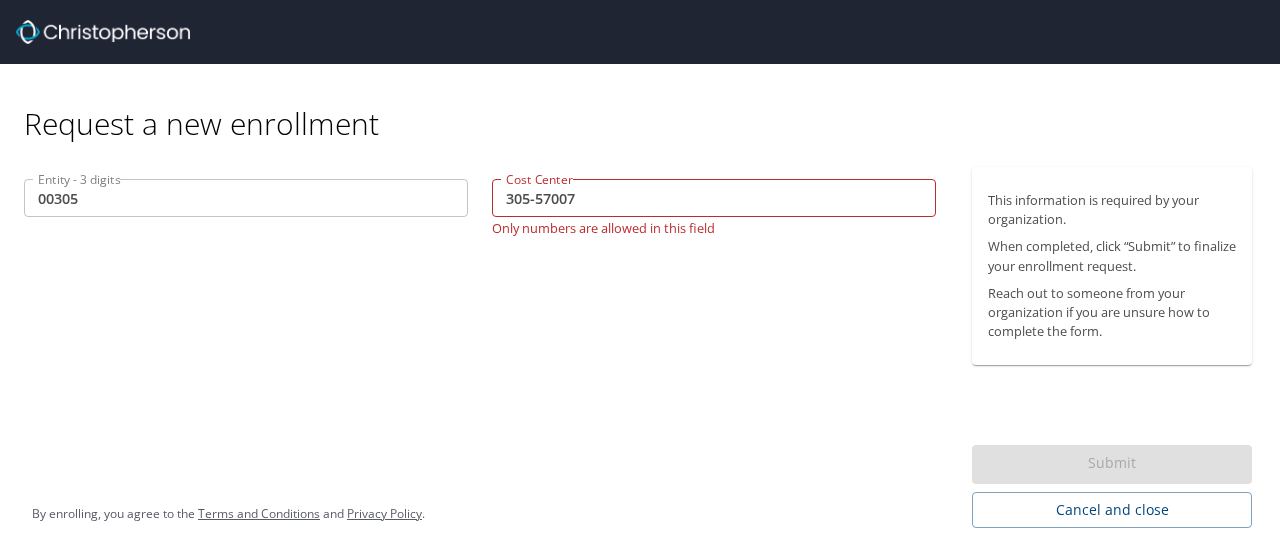 click on "305-57007" at bounding box center (714, 198) 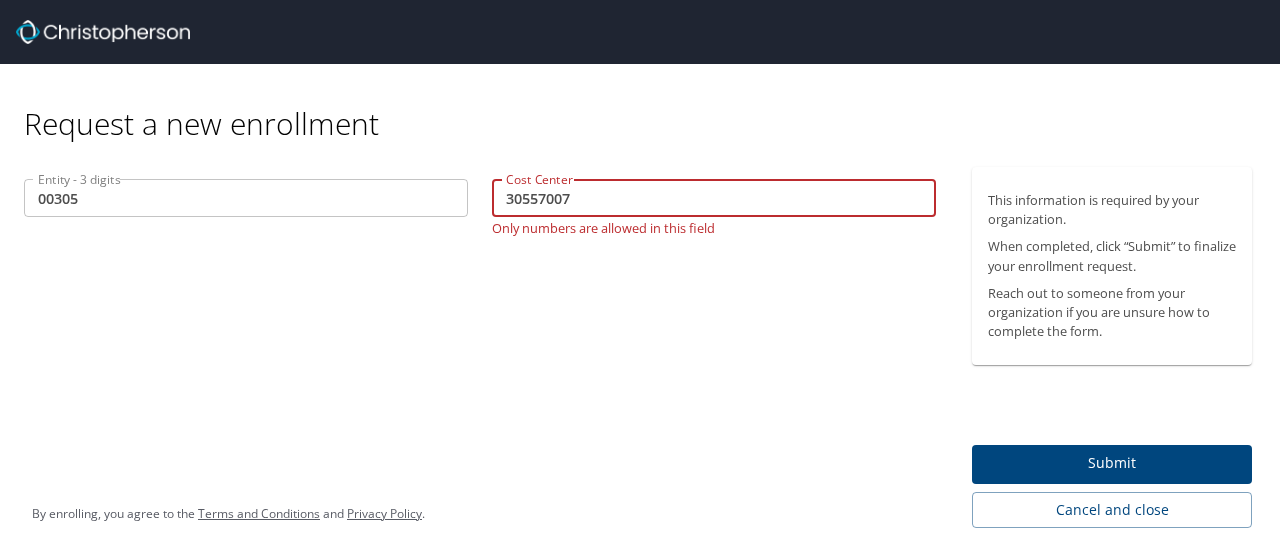 type on "30557007" 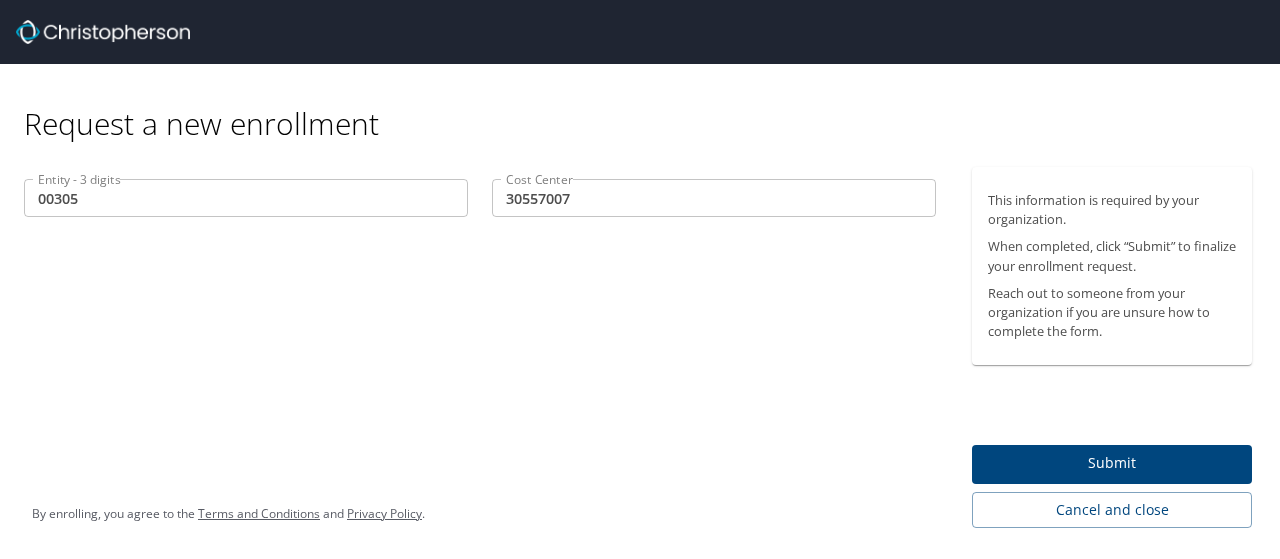click on "Entity - 3 digits   00305 Entity - 3 digits     Cost Center   30557007 Cost Center" at bounding box center [480, 347] 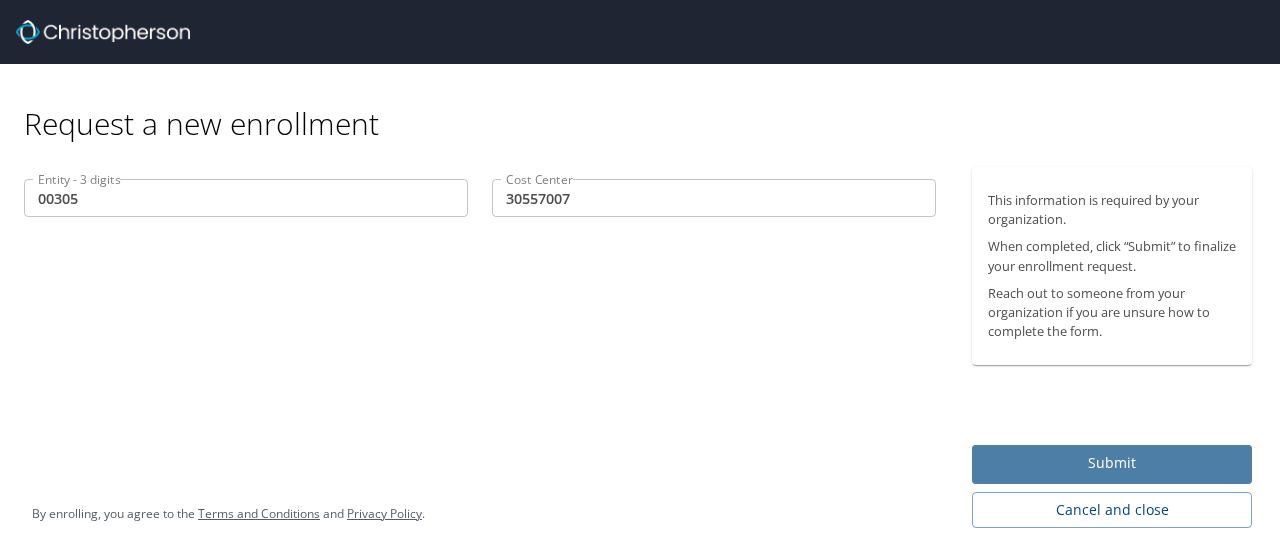 click on "Submit" at bounding box center (1112, 463) 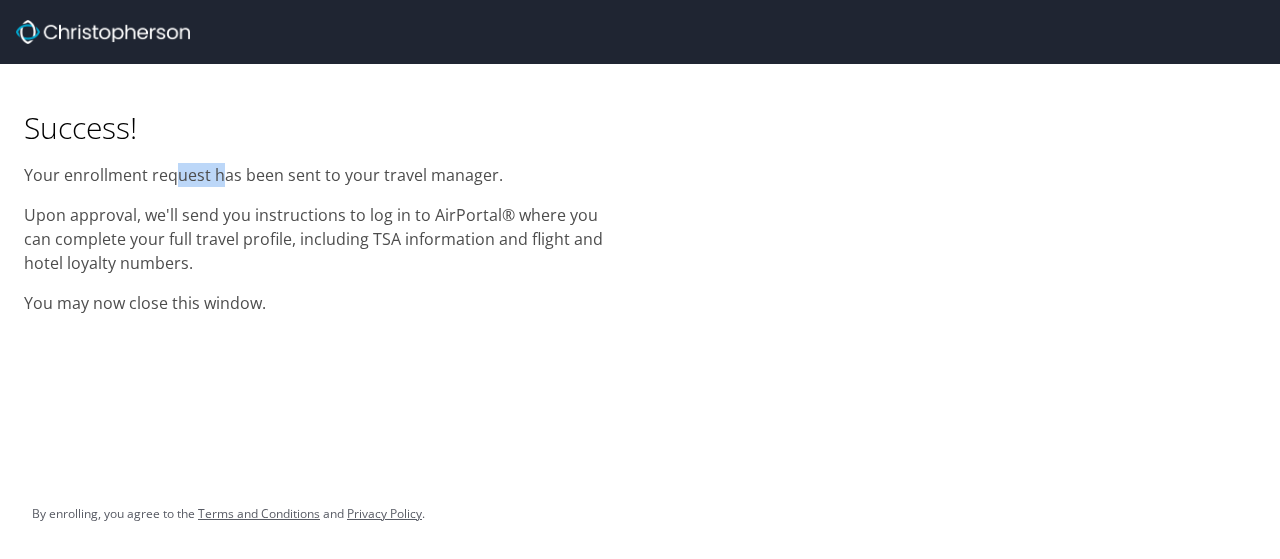 drag, startPoint x: 174, startPoint y: 174, endPoint x: 229, endPoint y: 175, distance: 55.00909 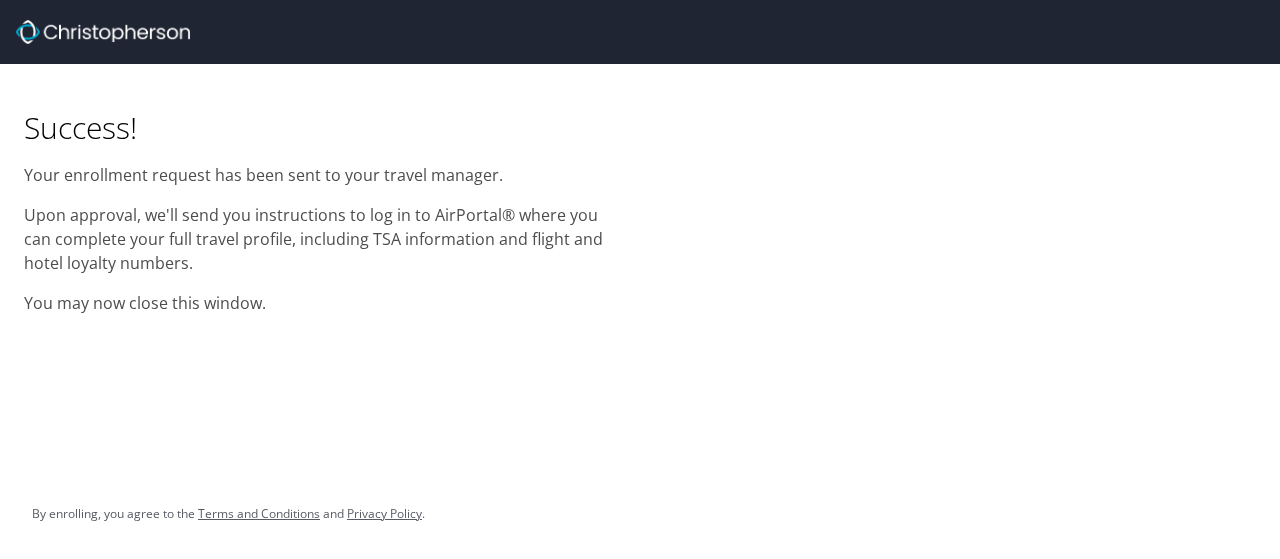click on "You may now close this window." at bounding box center (320, 303) 